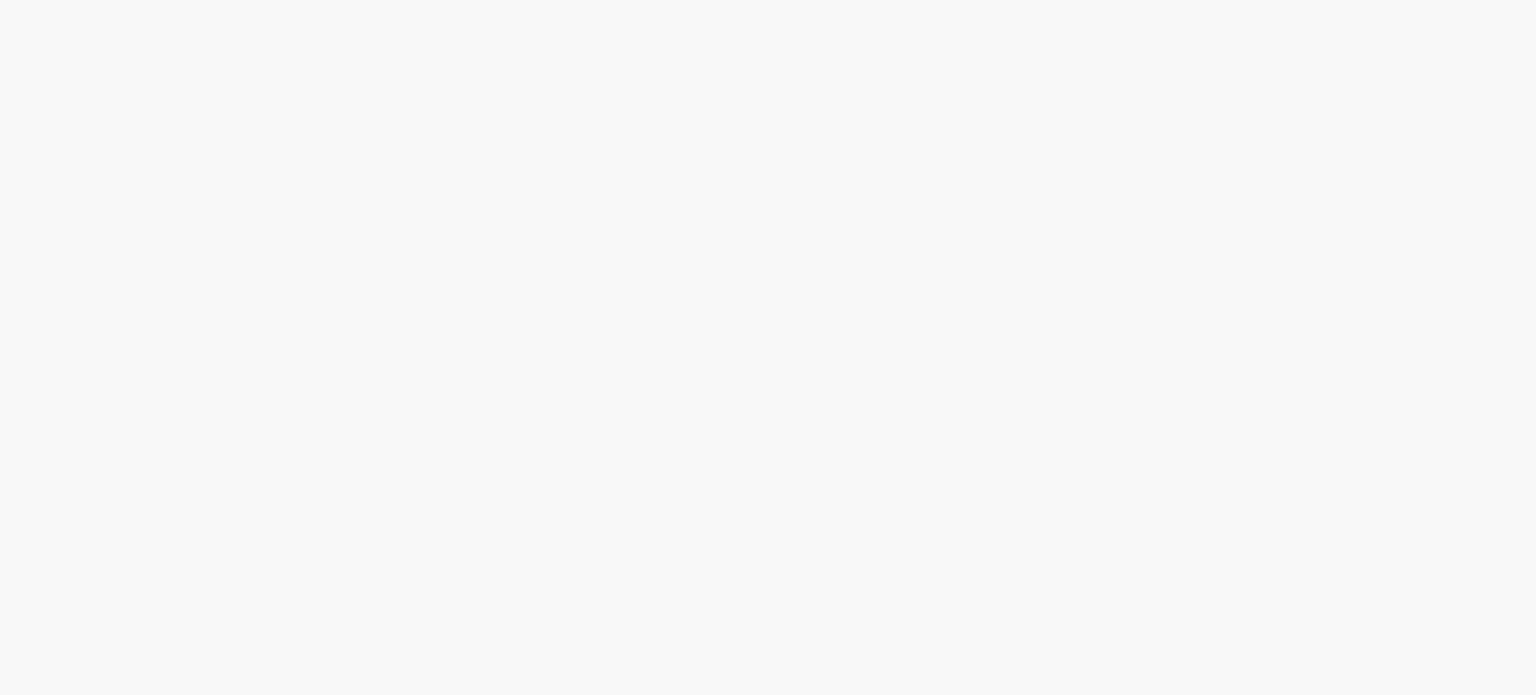 scroll, scrollTop: 0, scrollLeft: 0, axis: both 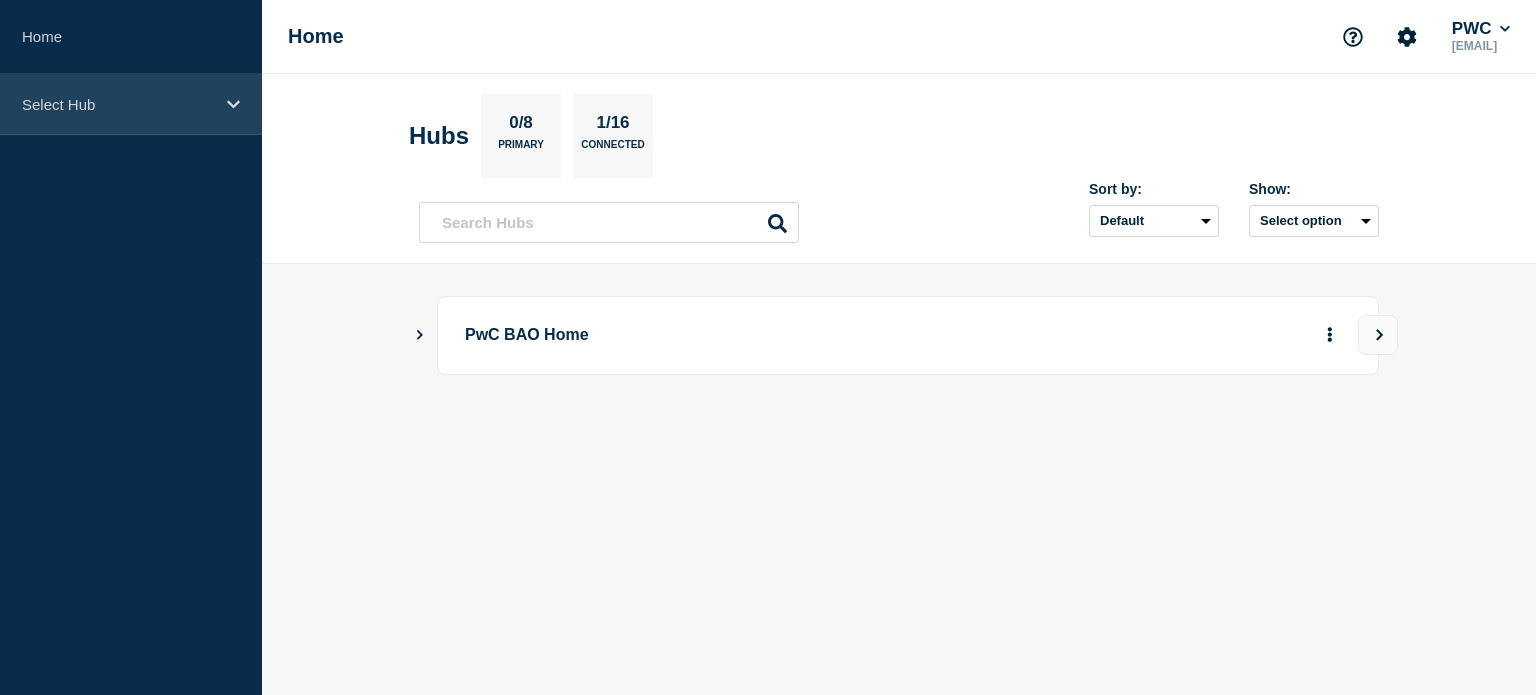 click 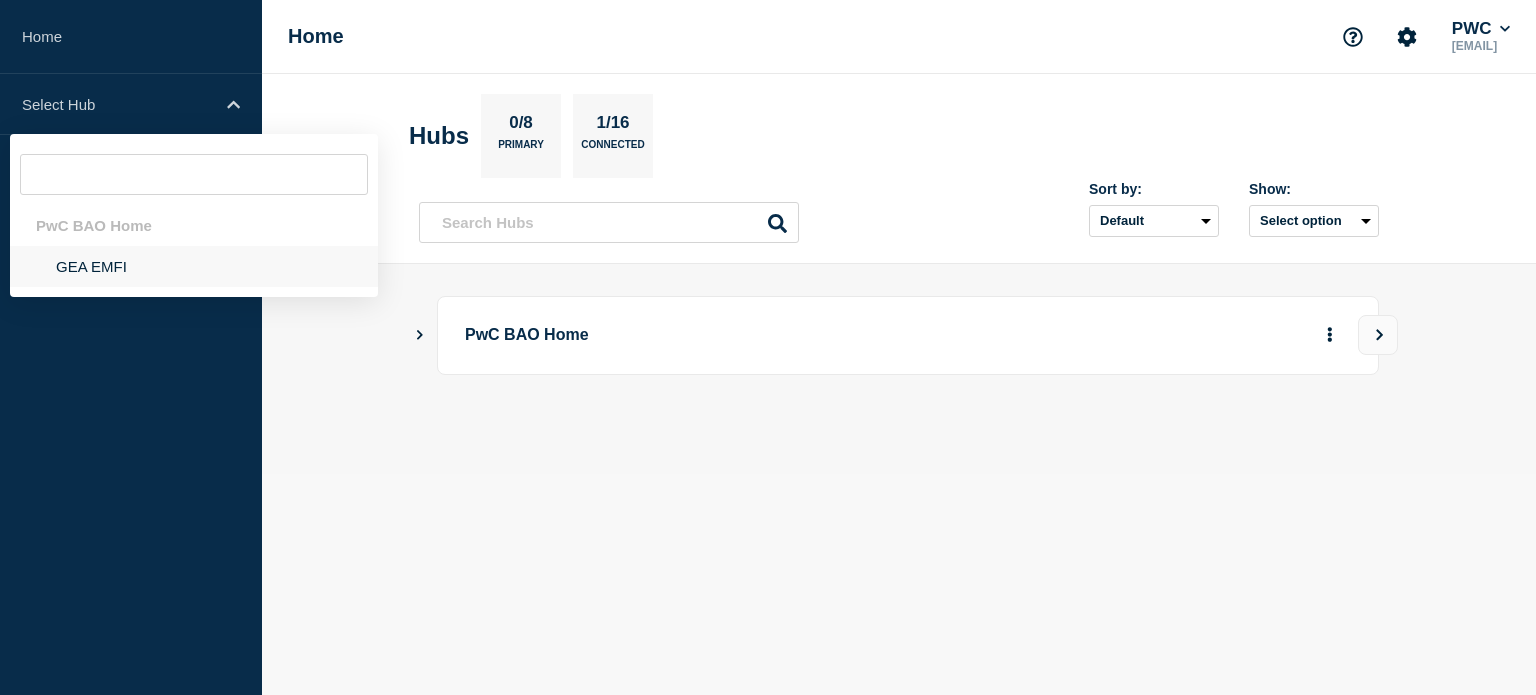 click on "GEA EMFI" 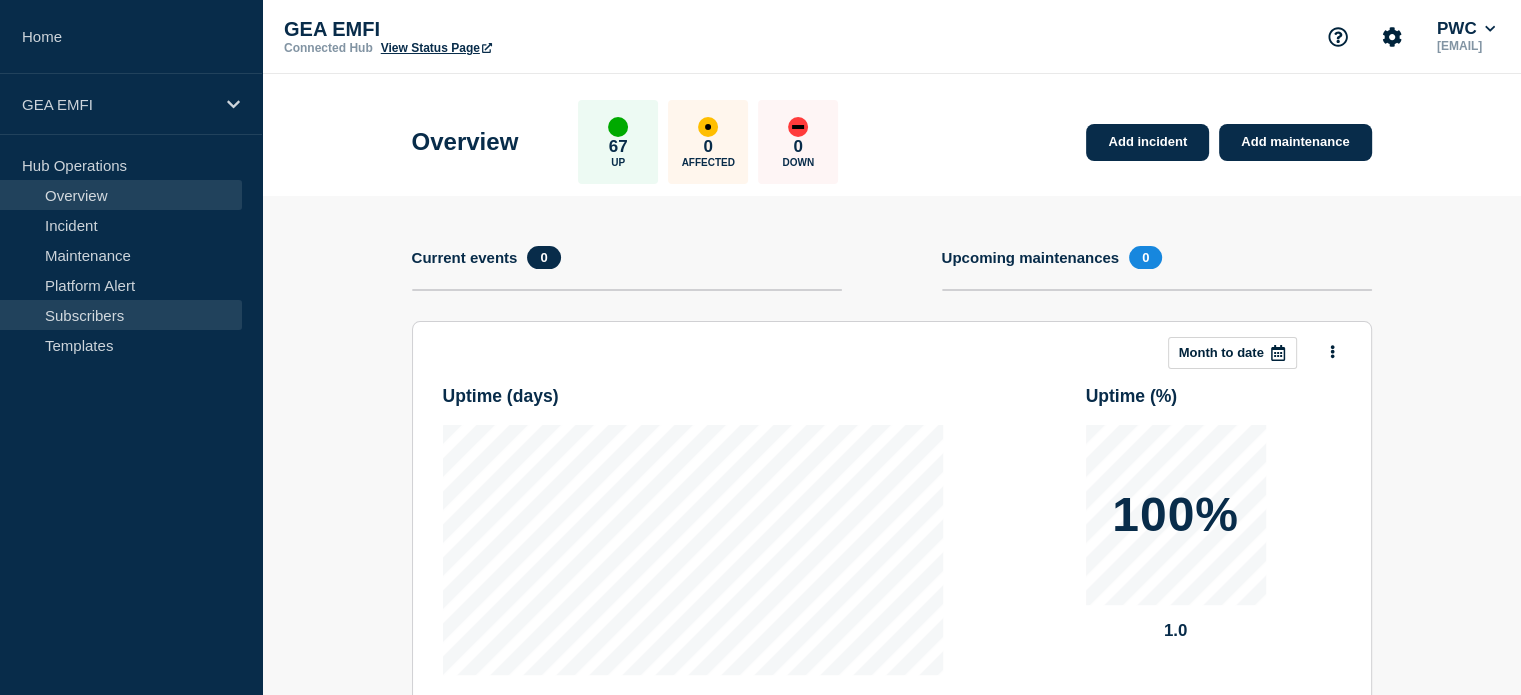 click on "Subscribers" at bounding box center [121, 315] 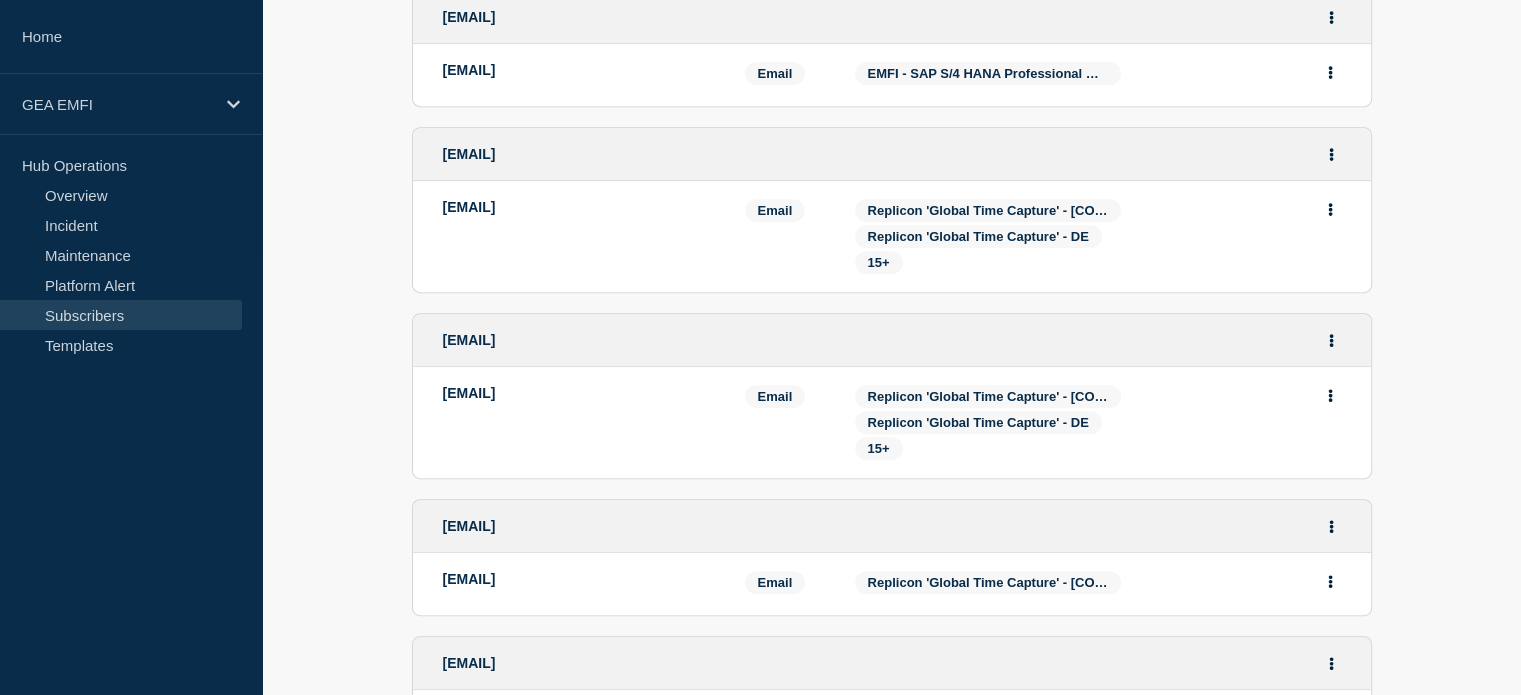 scroll, scrollTop: 1000, scrollLeft: 0, axis: vertical 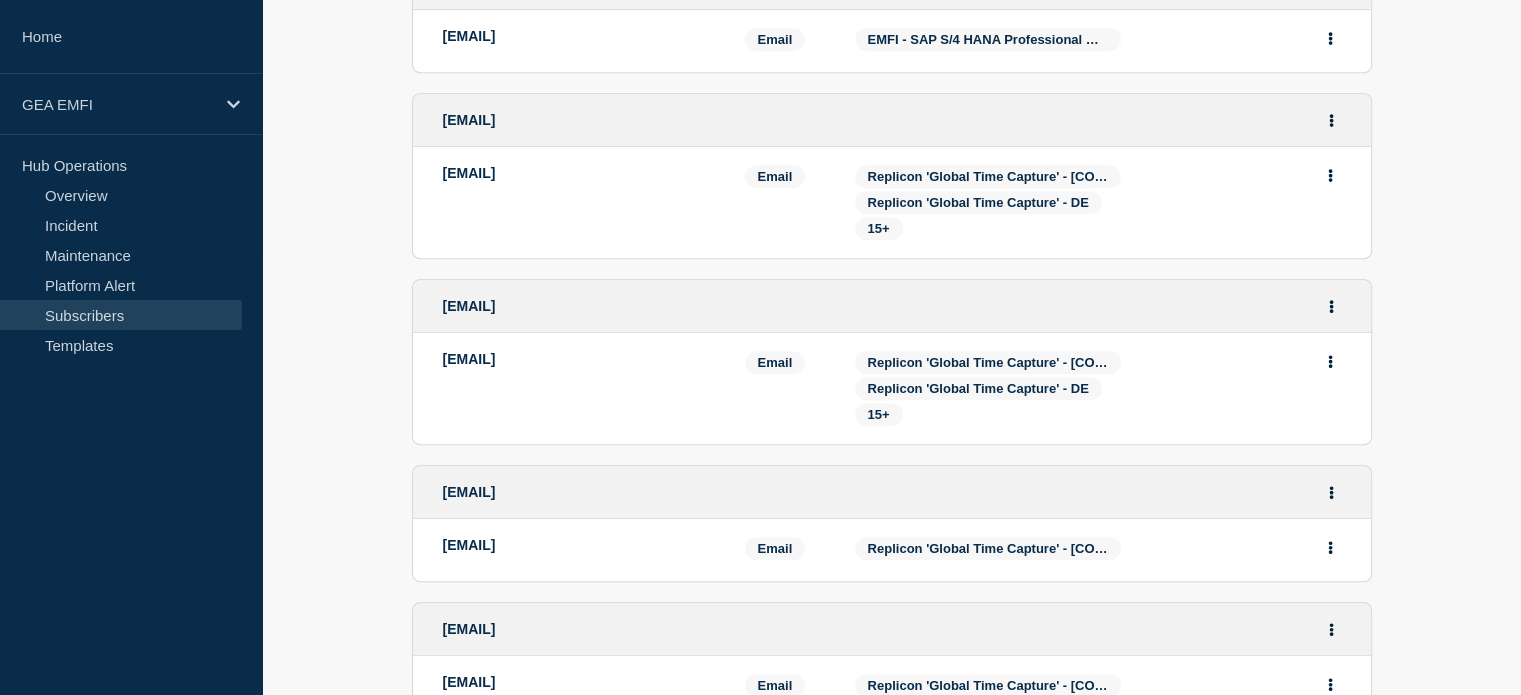drag, startPoint x: 718, startPoint y: 319, endPoint x: 440, endPoint y: 318, distance: 278.0018 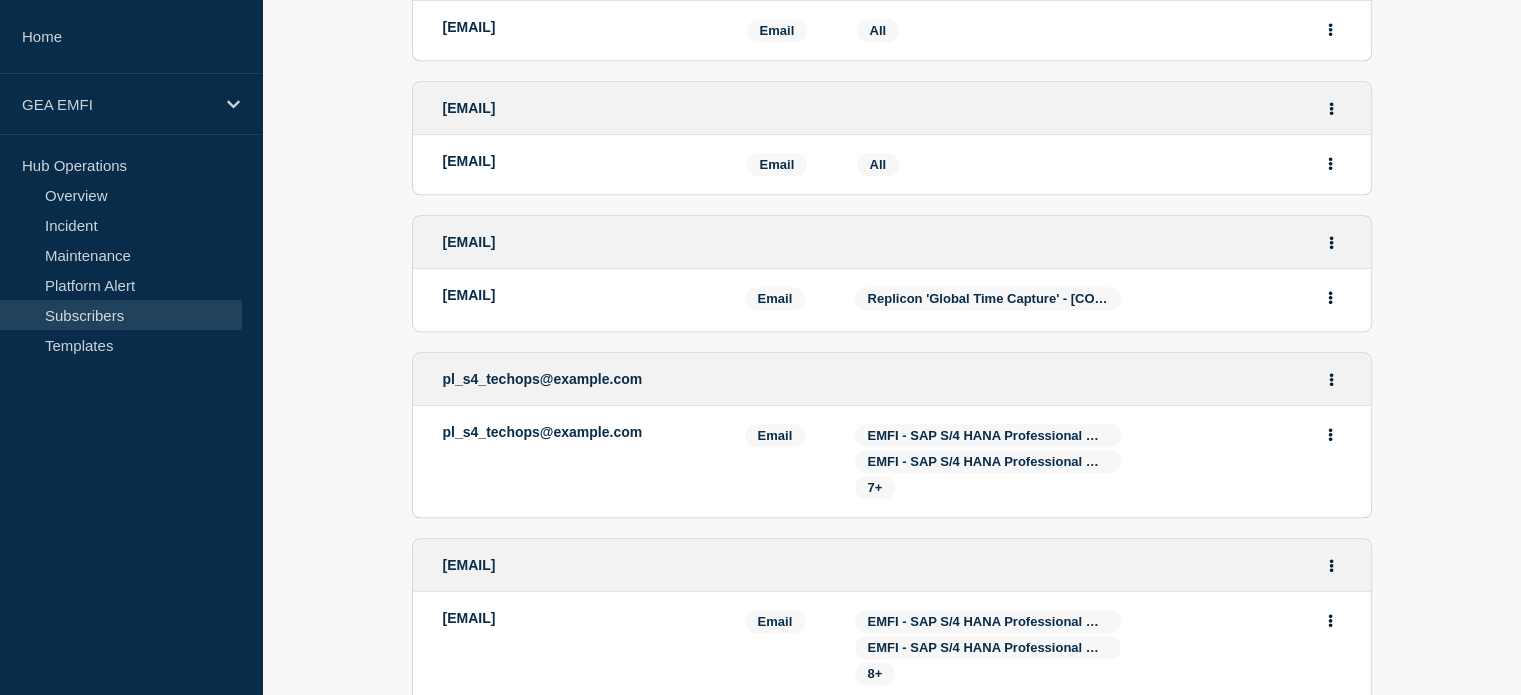 scroll, scrollTop: 1800, scrollLeft: 0, axis: vertical 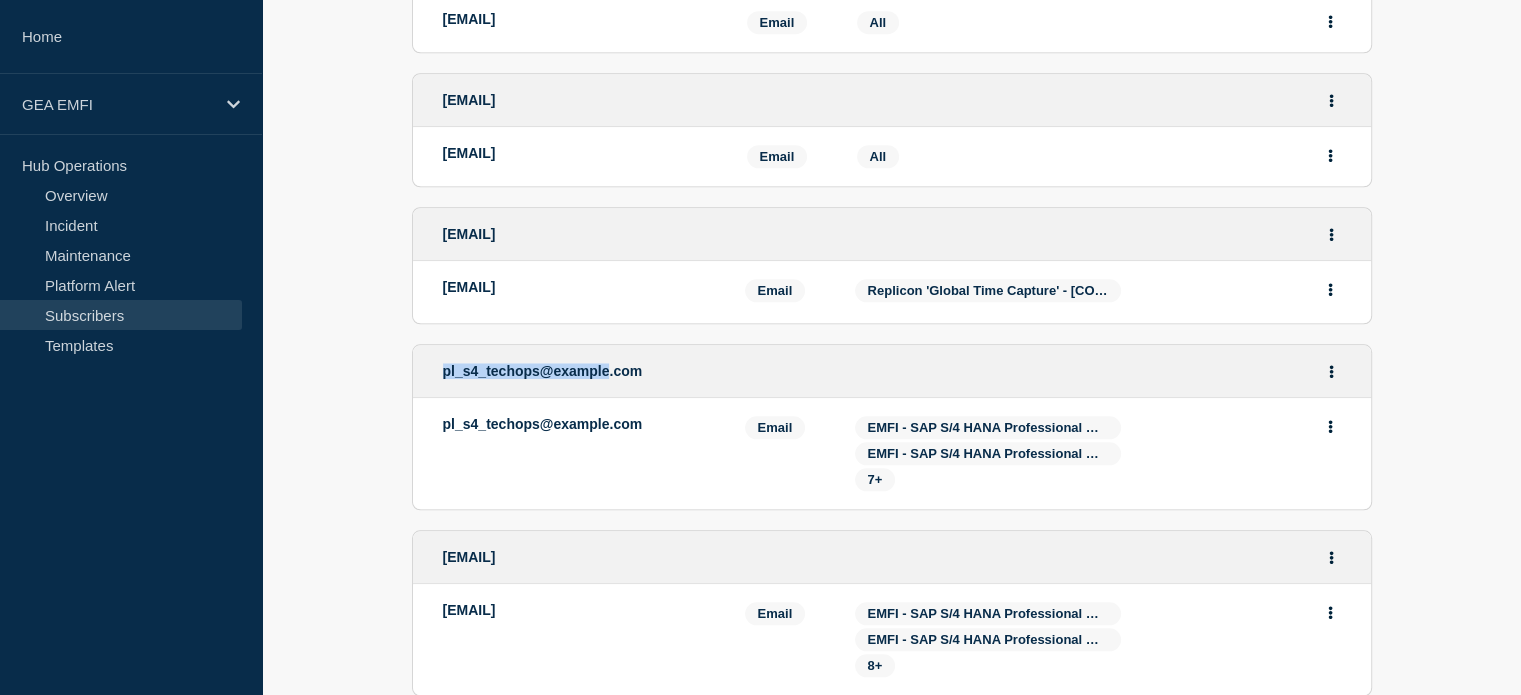 drag, startPoint x: 640, startPoint y: 395, endPoint x: 440, endPoint y: 408, distance: 200.42206 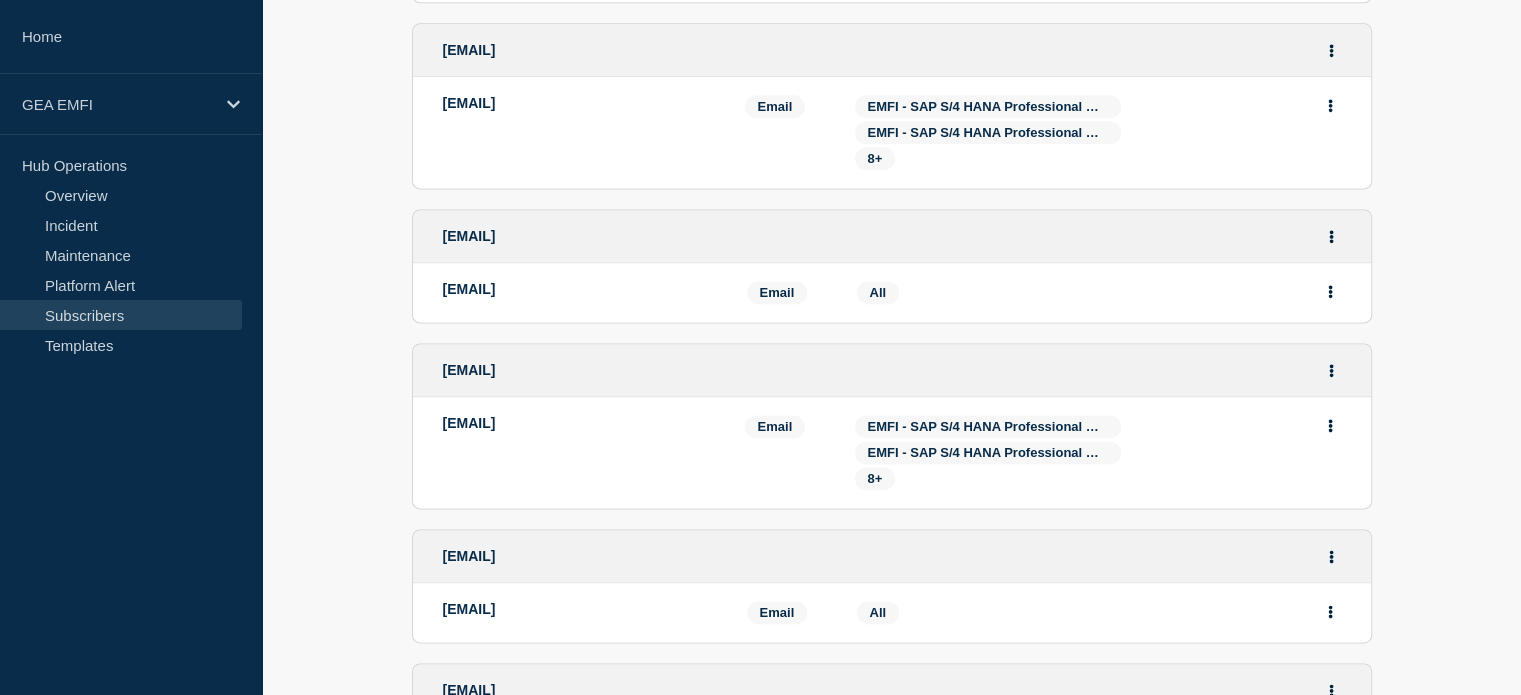 scroll, scrollTop: 2700, scrollLeft: 0, axis: vertical 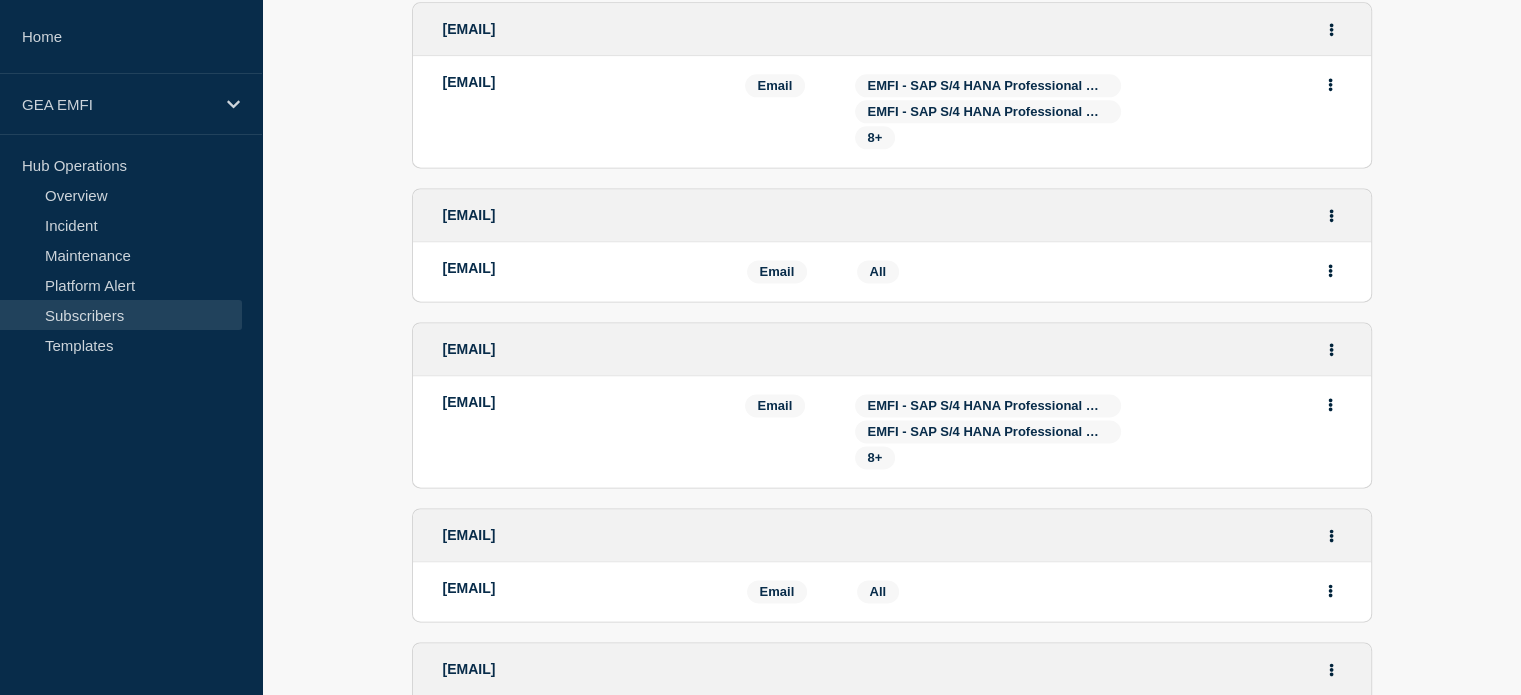 drag, startPoint x: 666, startPoint y: 389, endPoint x: 434, endPoint y: 393, distance: 232.03448 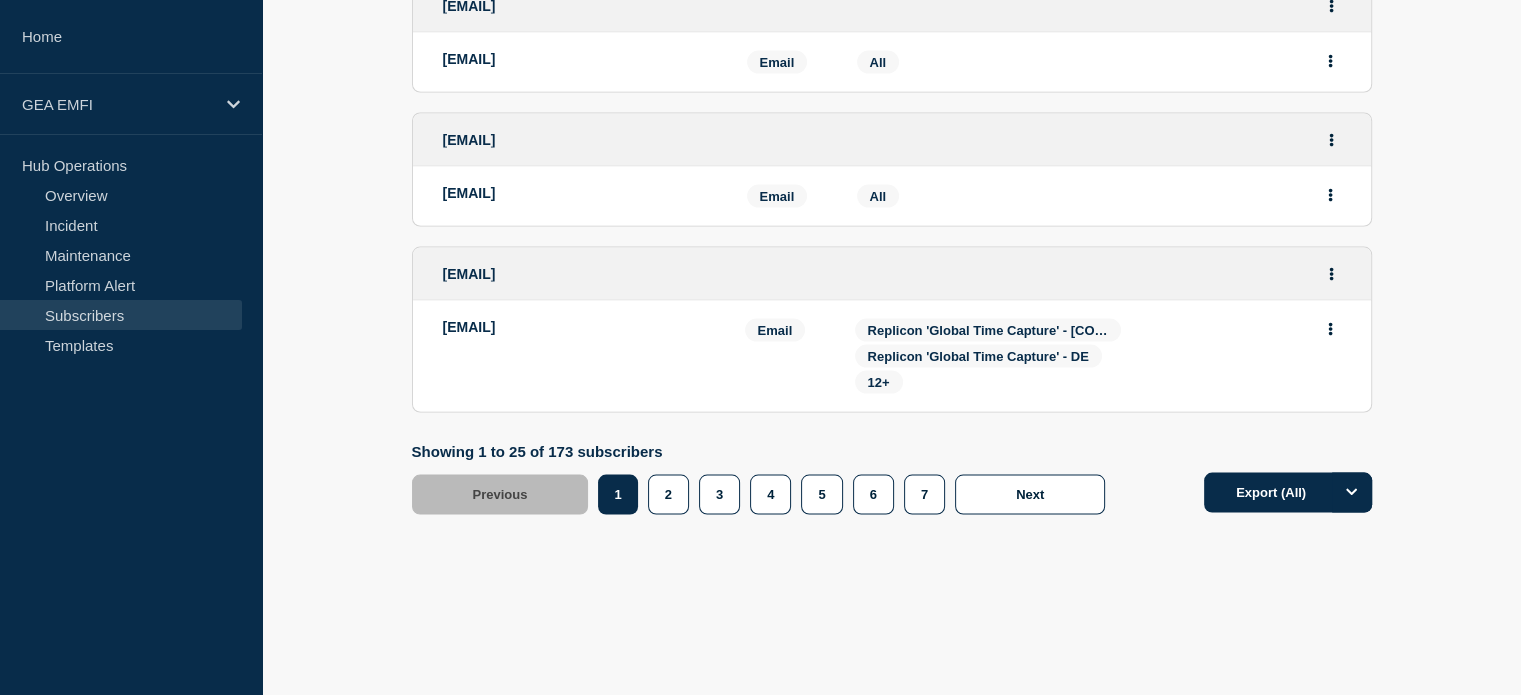 scroll, scrollTop: 3869, scrollLeft: 0, axis: vertical 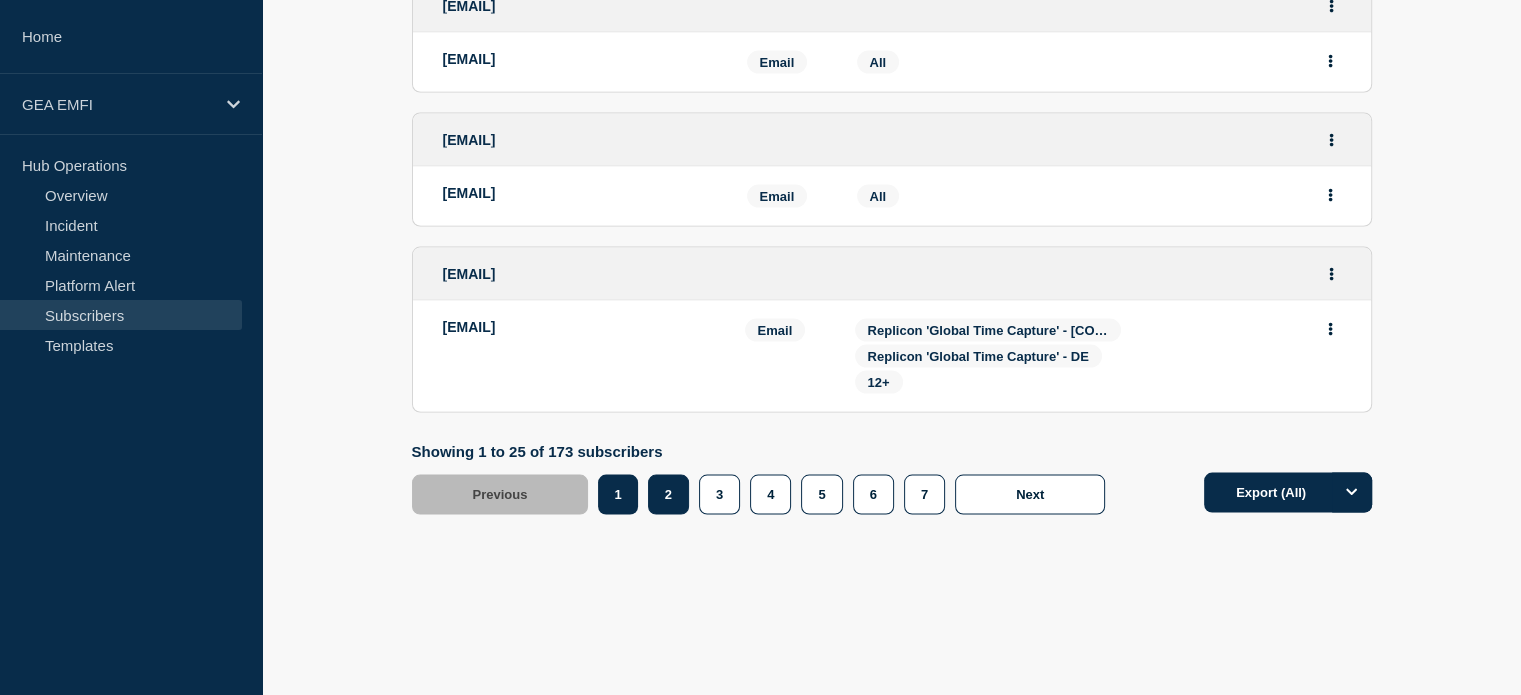 click on "2" at bounding box center (668, 495) 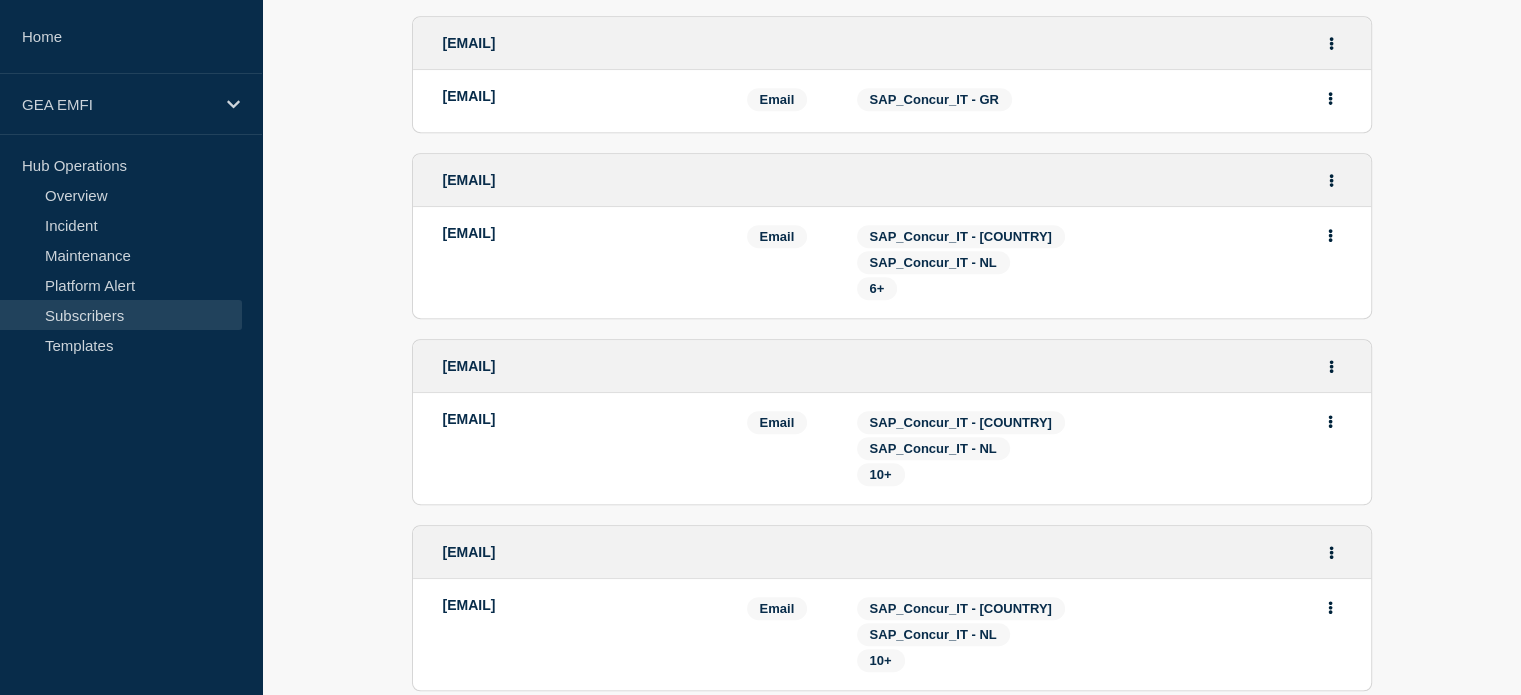 scroll, scrollTop: 1000, scrollLeft: 0, axis: vertical 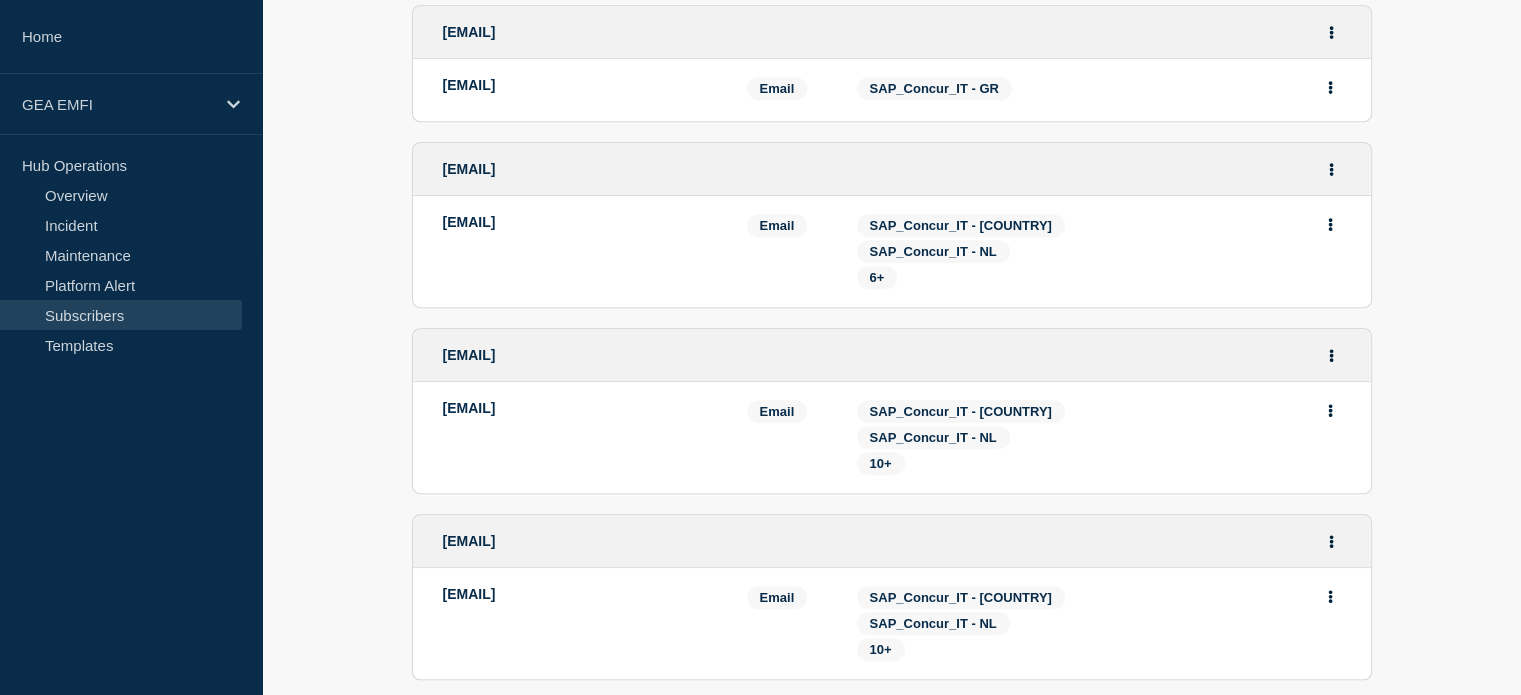 drag, startPoint x: 605, startPoint y: 183, endPoint x: 391, endPoint y: 206, distance: 215.23244 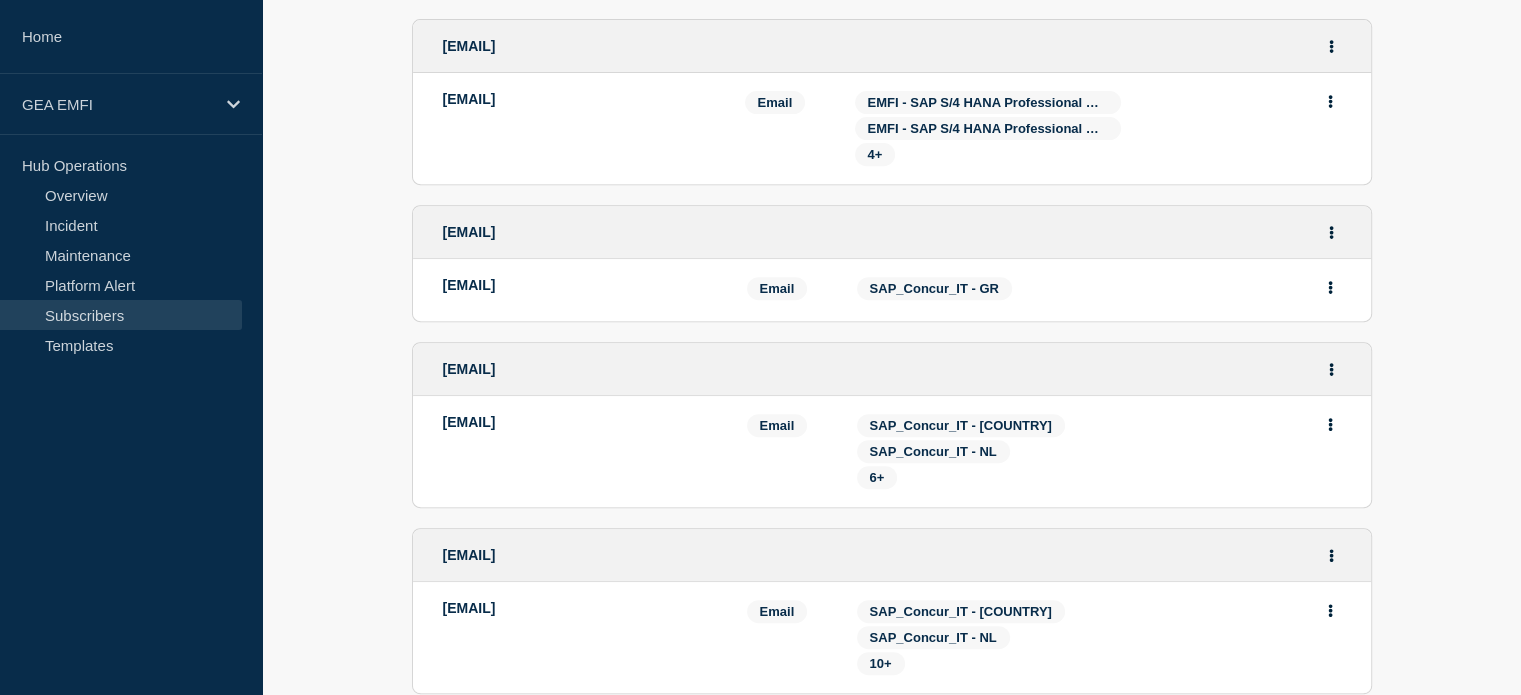 scroll, scrollTop: 700, scrollLeft: 0, axis: vertical 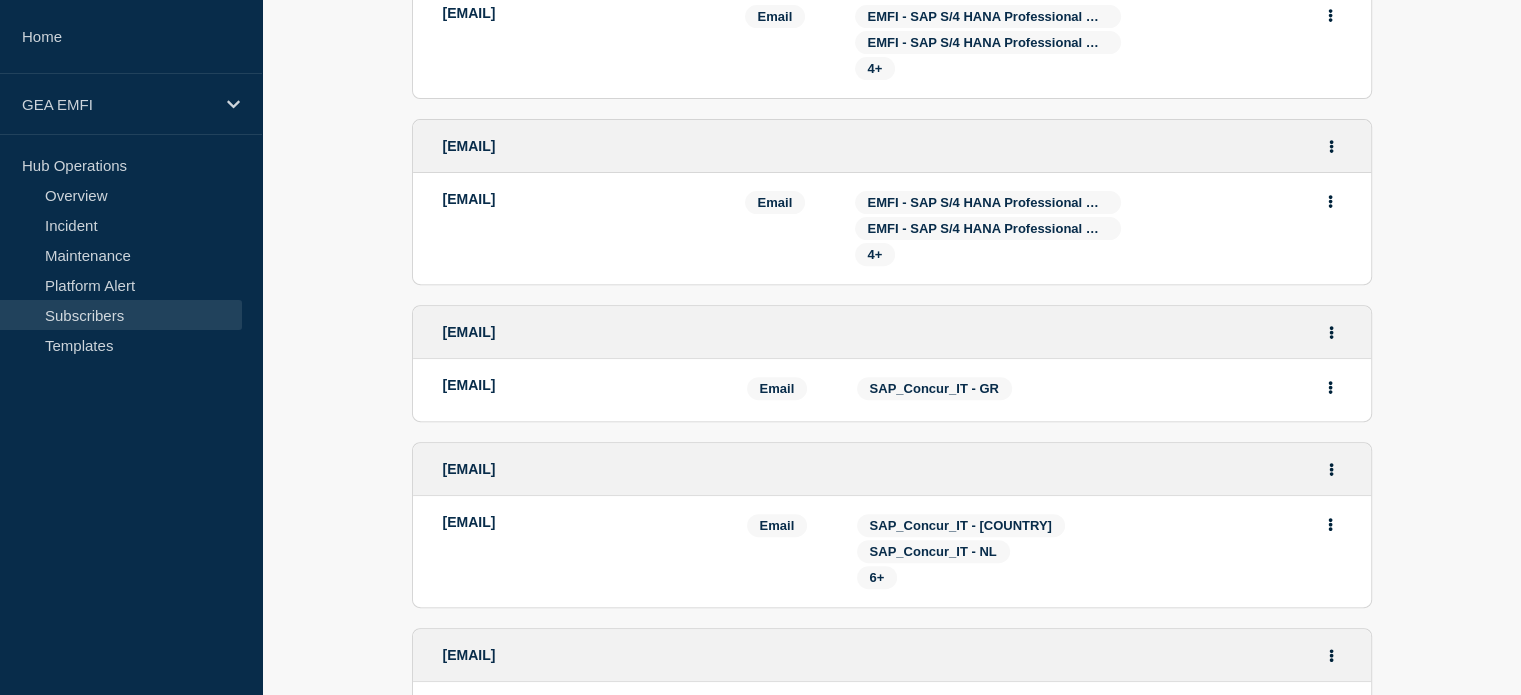 drag, startPoint x: 442, startPoint y: 487, endPoint x: 592, endPoint y: 475, distance: 150.47923 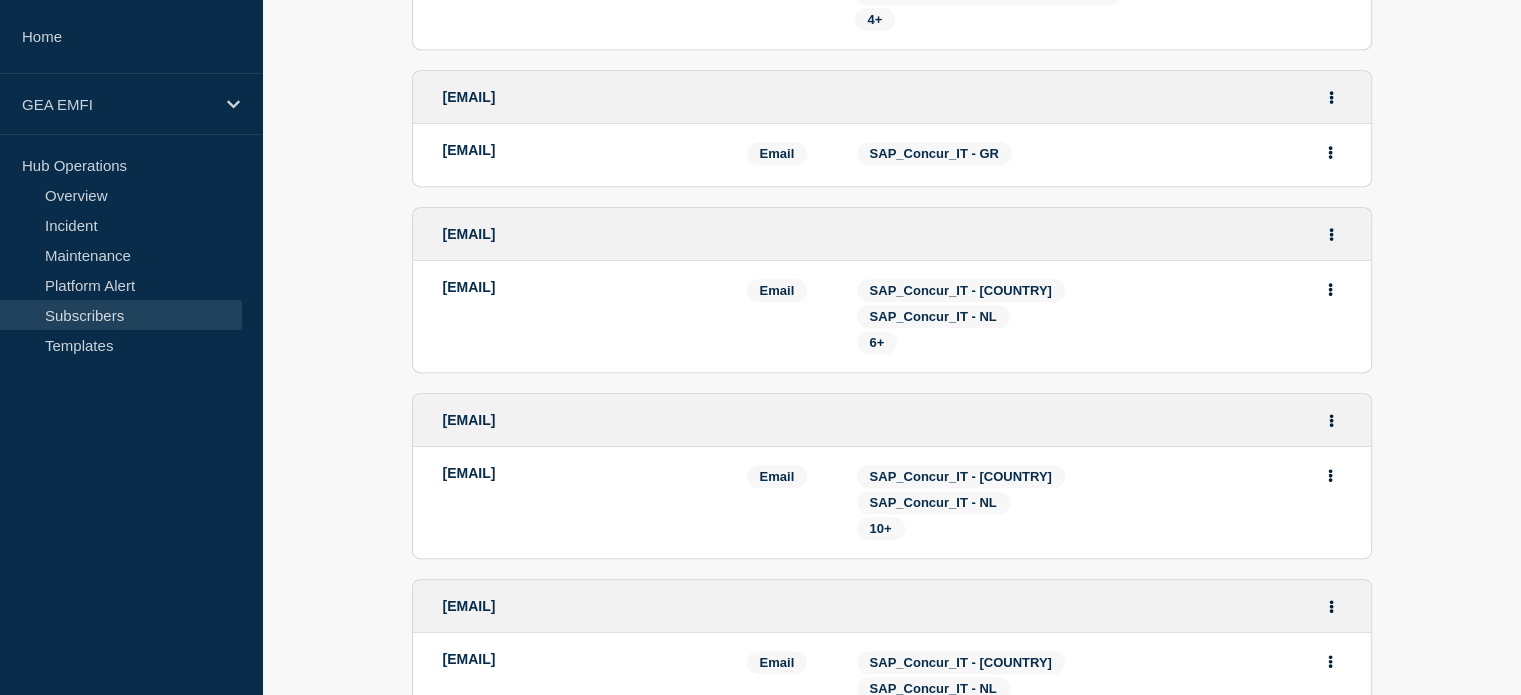 scroll, scrollTop: 900, scrollLeft: 0, axis: vertical 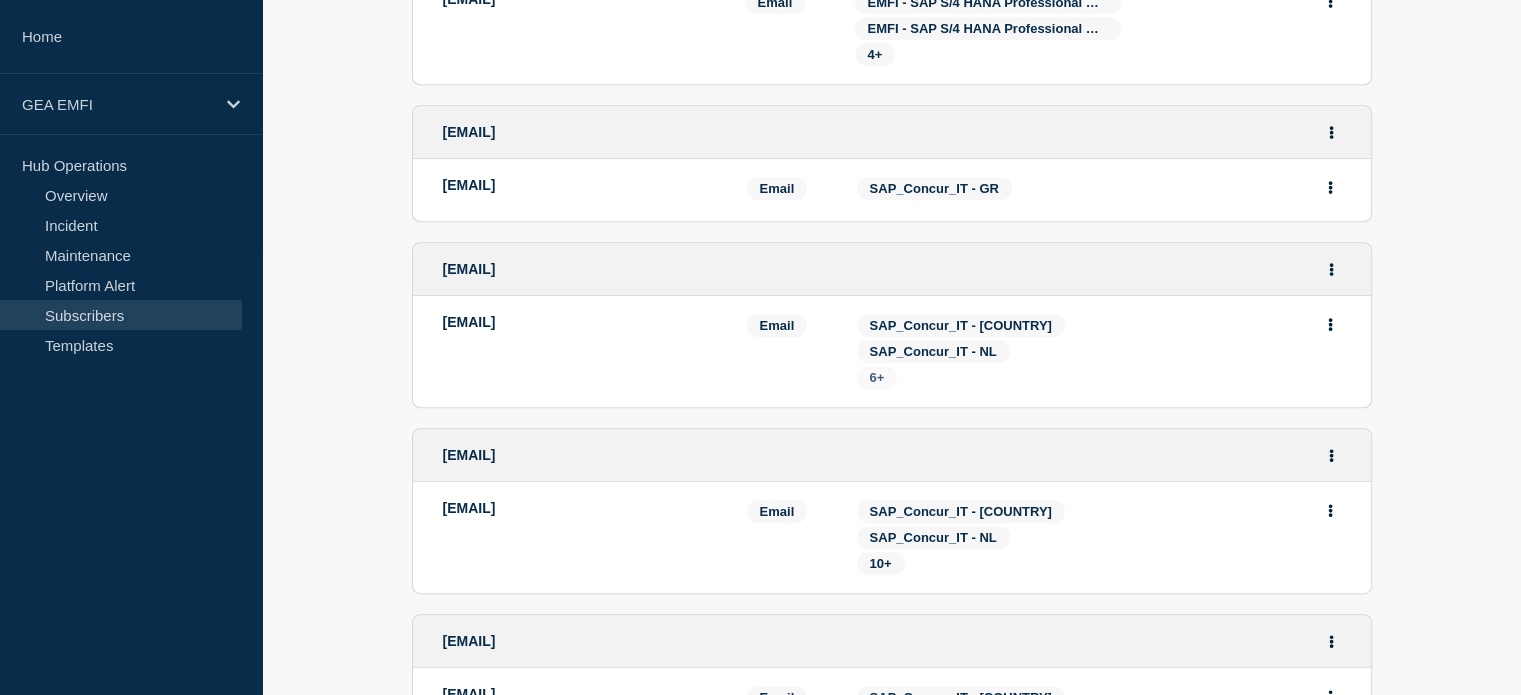 click on "6+" 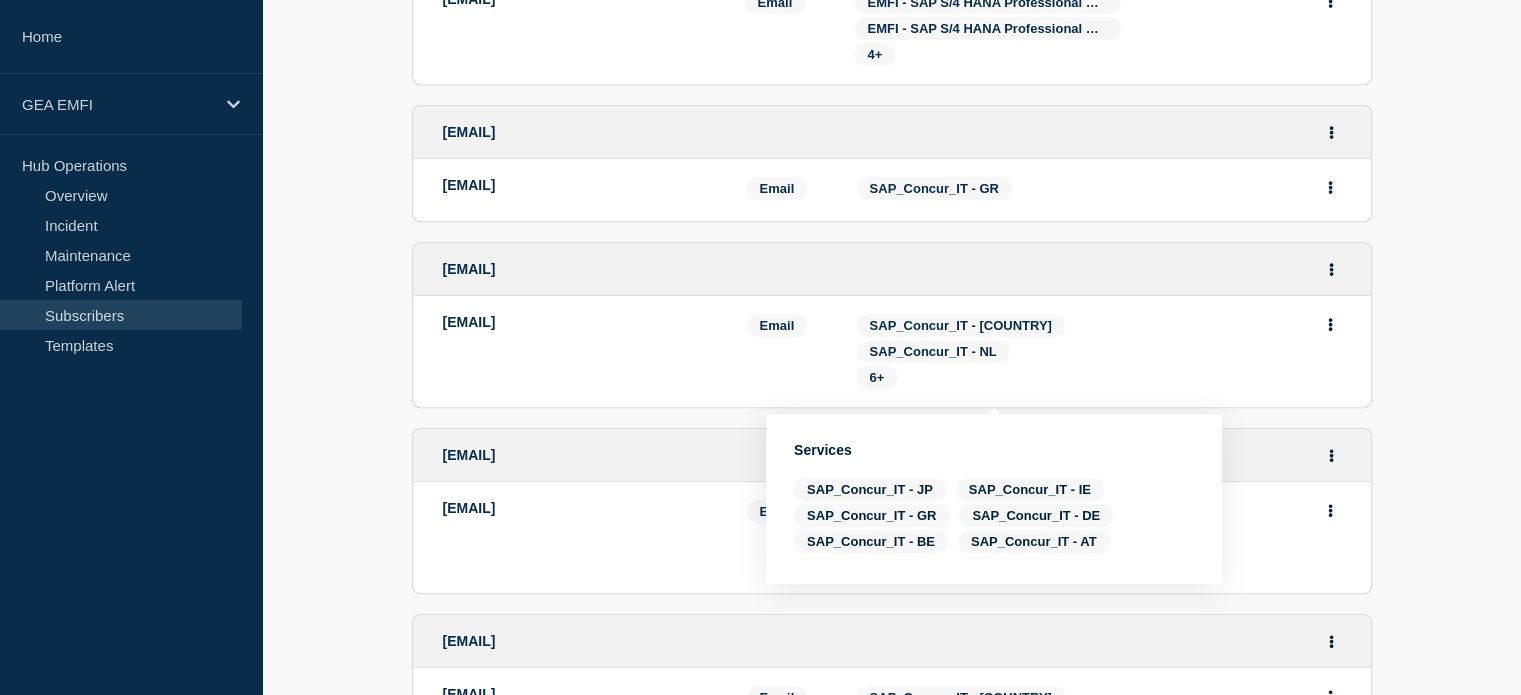 click on "Address Method Services Label [EMAIL] [EMAIL] Email Email:  [EMAIL] Services:   All [IZABELLA GADOWSKA] [IZABELLA GADOWSKA] Email Email:  [IZABELLA GADOWSKA] Services:   EMFI - SAP S/4 HANA Professional Cloud - CH EMFI - SAP S/4 HANA Professional Cloud - NL 4+  [LIDIA GRACZEK] [LIDIA GRACZEK] Email Email:  [LIDIA GRACZEK] Services:   EMFI - SAP S/4 HANA Professional Cloud - CH EMFI - SAP S/4 HANA Professional Cloud - NL 4+  [MACIEJ CHOTOMSKI] [MACIEJ CHOTOMSKI] Email Email:  [MACIEJ CHOTOMSKI] Services:   EMFI - SAP S/4 HANA Professional Cloud - CH EMFI - SAP S/4 HANA Professional Cloud - NL 4+  [CHRISTOS PANAKIAS] [CHRISTOS PANAKIAS] Email Email:  [CHRISTOS PANAKIAS] Services:   SAP_Concur_IT - GR [GBL_CONCUR] [GBL_CONCUR] Email Email:  [GBL_CONCUR] Services:   SAP_Concur_IT - CH SAP_Concur_IT - NL 6+  [PRZEMYSLAW MUSIAL] [PRZEMYSLAW MUSIAL] Email 1" at bounding box center (891, 1513) 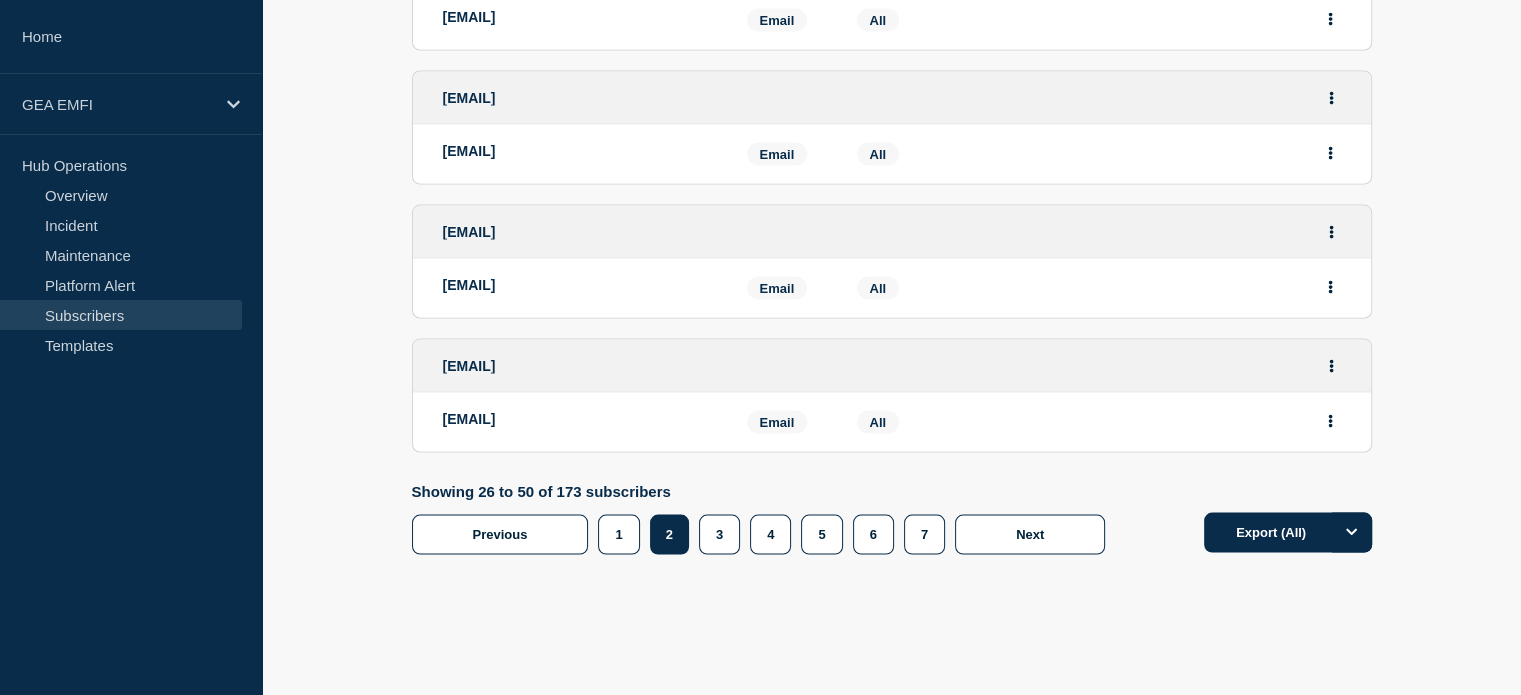 scroll, scrollTop: 3966, scrollLeft: 0, axis: vertical 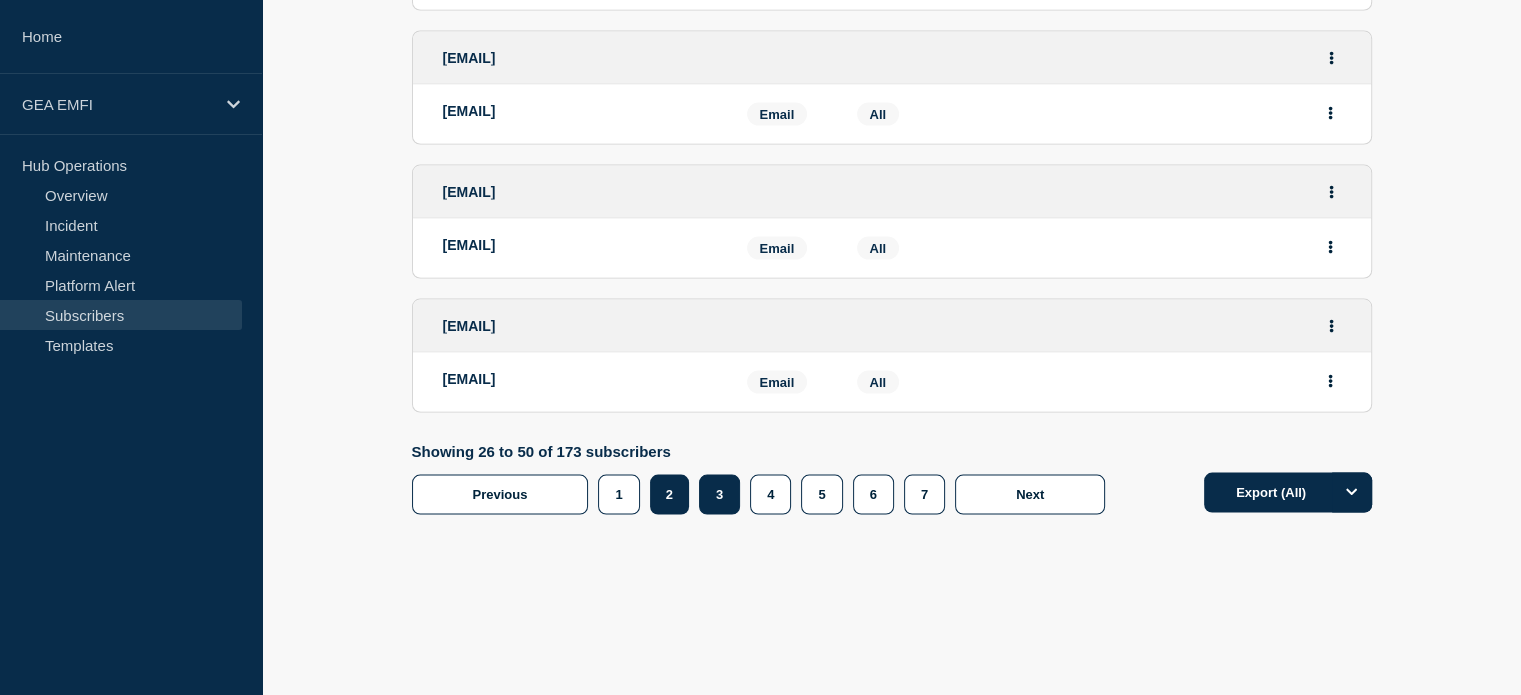 click on "3" at bounding box center [719, 495] 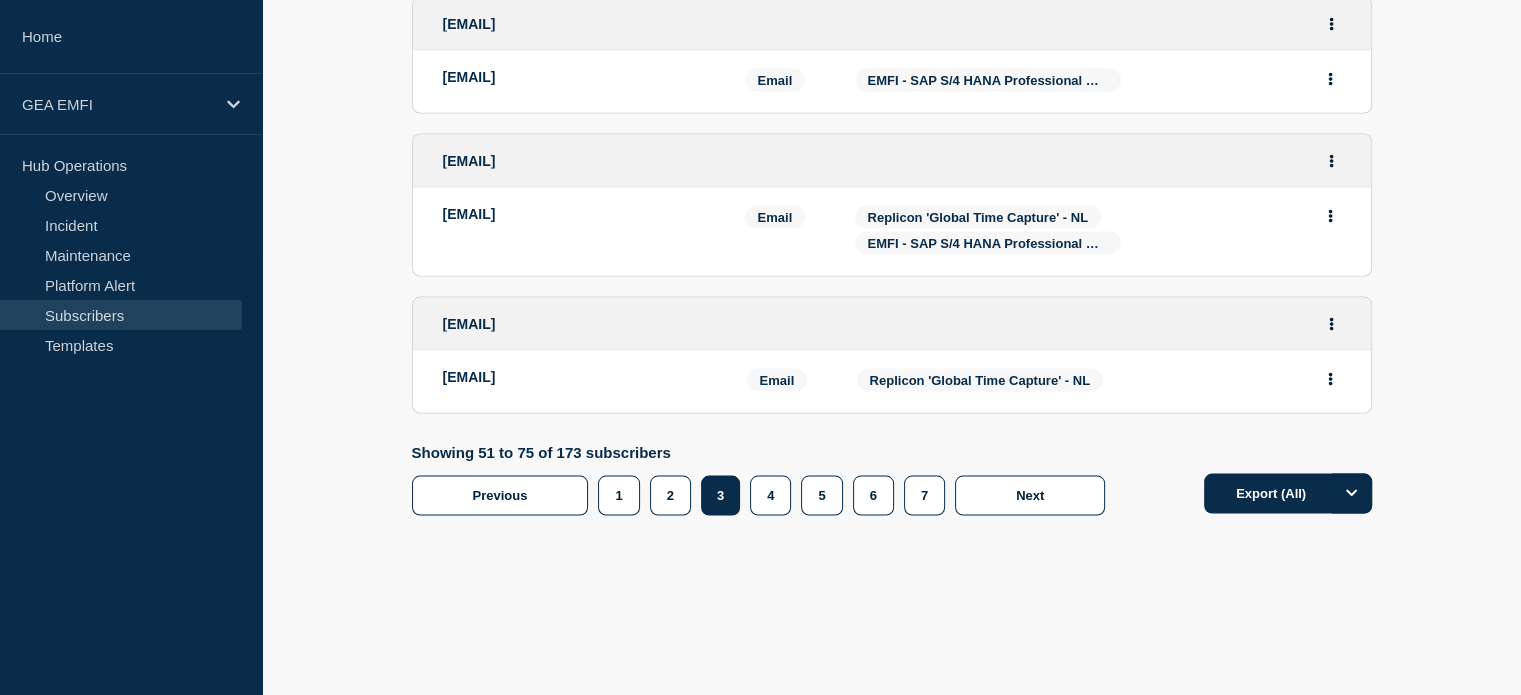 scroll, scrollTop: 3851, scrollLeft: 0, axis: vertical 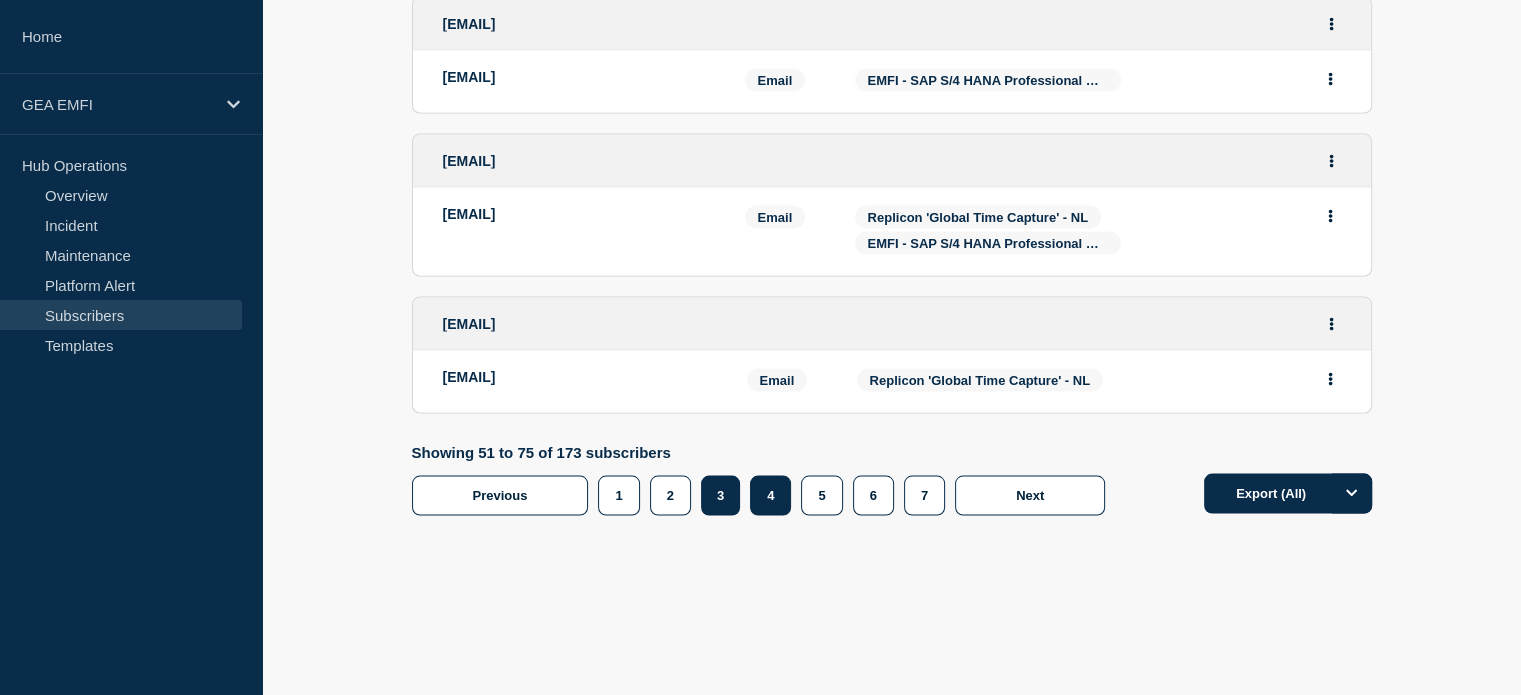 click on "4" at bounding box center [770, 495] 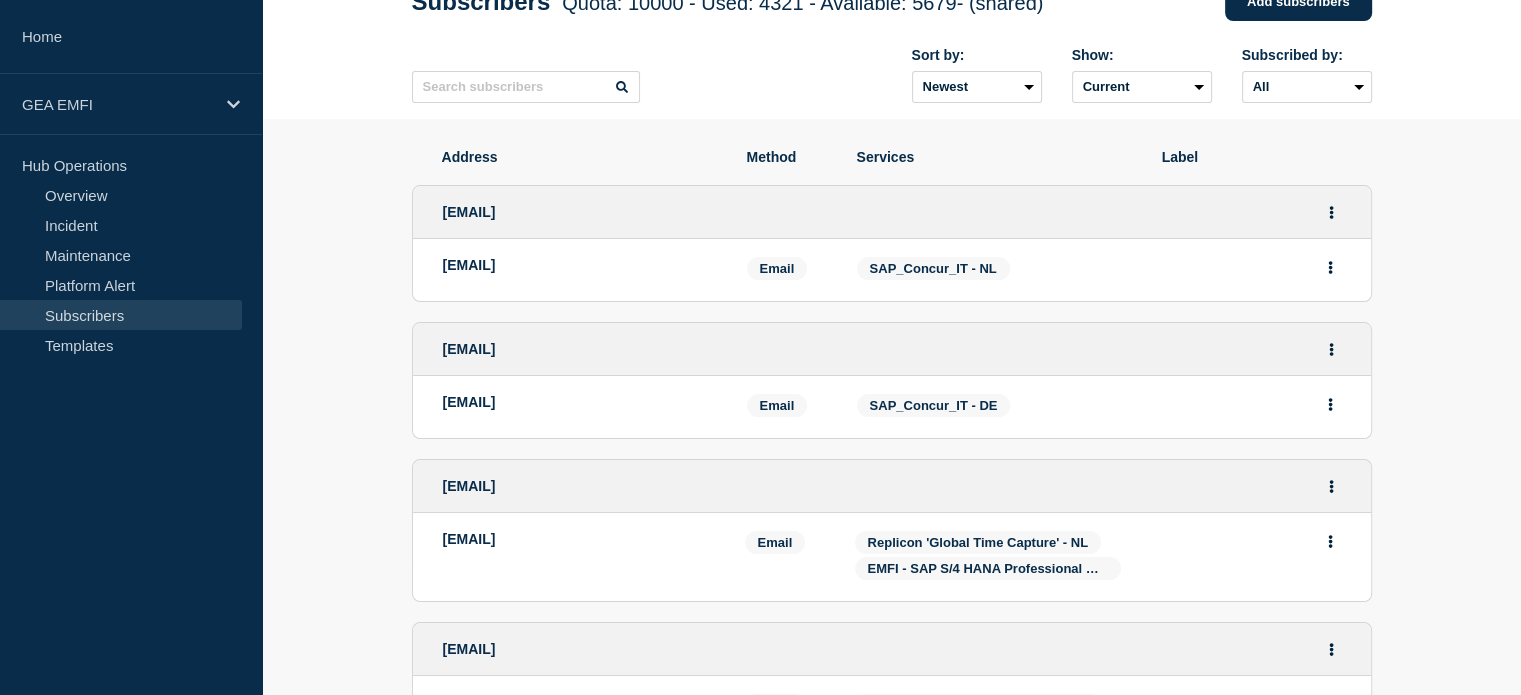 scroll, scrollTop: 0, scrollLeft: 0, axis: both 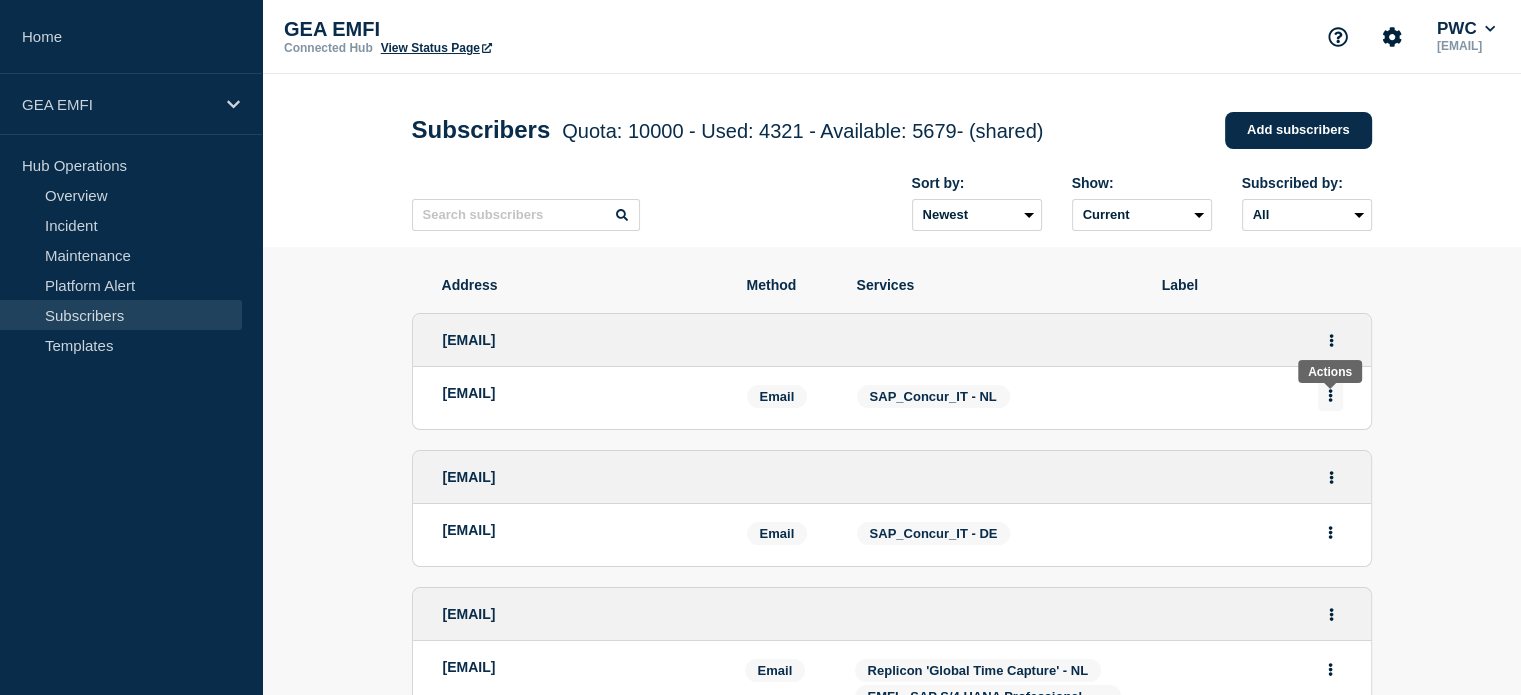 click 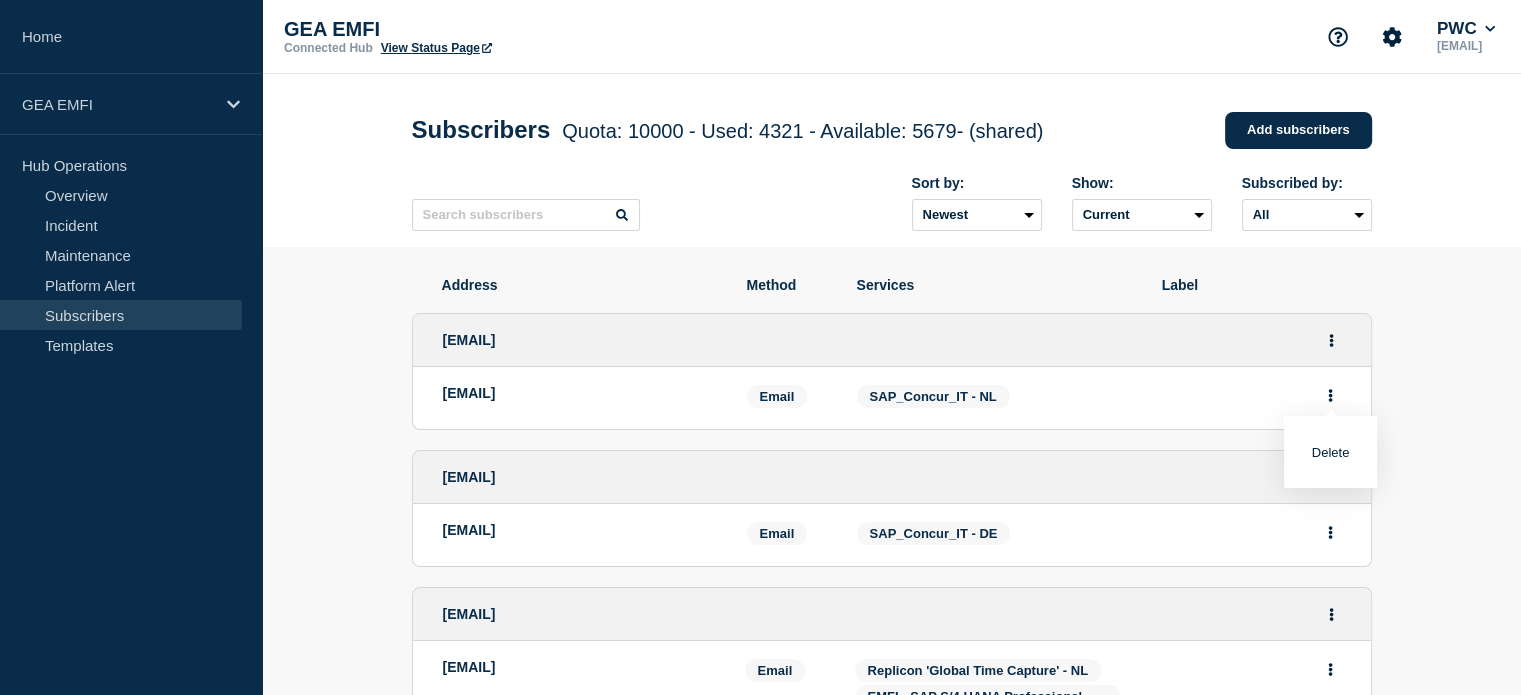 click on "Address Method Services Label [EMAIL] [EMAIL] Email Email:  [EMAIL] Services:   SAP_Concur_IT - NL Delete [EMAIL] [EMAIL] Email Email:  [EMAIL] Services:   SAP_Concur_IT - DE [EMAIL] [EMAIL] Email Email:  [EMAIL] Services:   Replicon 'Global Time Capture' - NL EMFI - SAP S/4 HANA Professional Cloud - NL [EMAIL] [EMAIL] Email Email:  [EMAIL] Services:   Replicon 'Global Time Capture' - NL EMFI - SAP S/4 HANA Professional Cloud - NL [EMAIL] [EMAIL] Email Email:  [EMAIL] Services:   Replicon 'Global Time Capture' - AT [EMAIL] [EMAIL] Email Email:  [EMAIL] Services:   SAP_Concur_IT - IE [EMAIL] [EMAIL] Email Email:  [EMAIL] Services:   Email Email:  6+" at bounding box center (891, 2209) 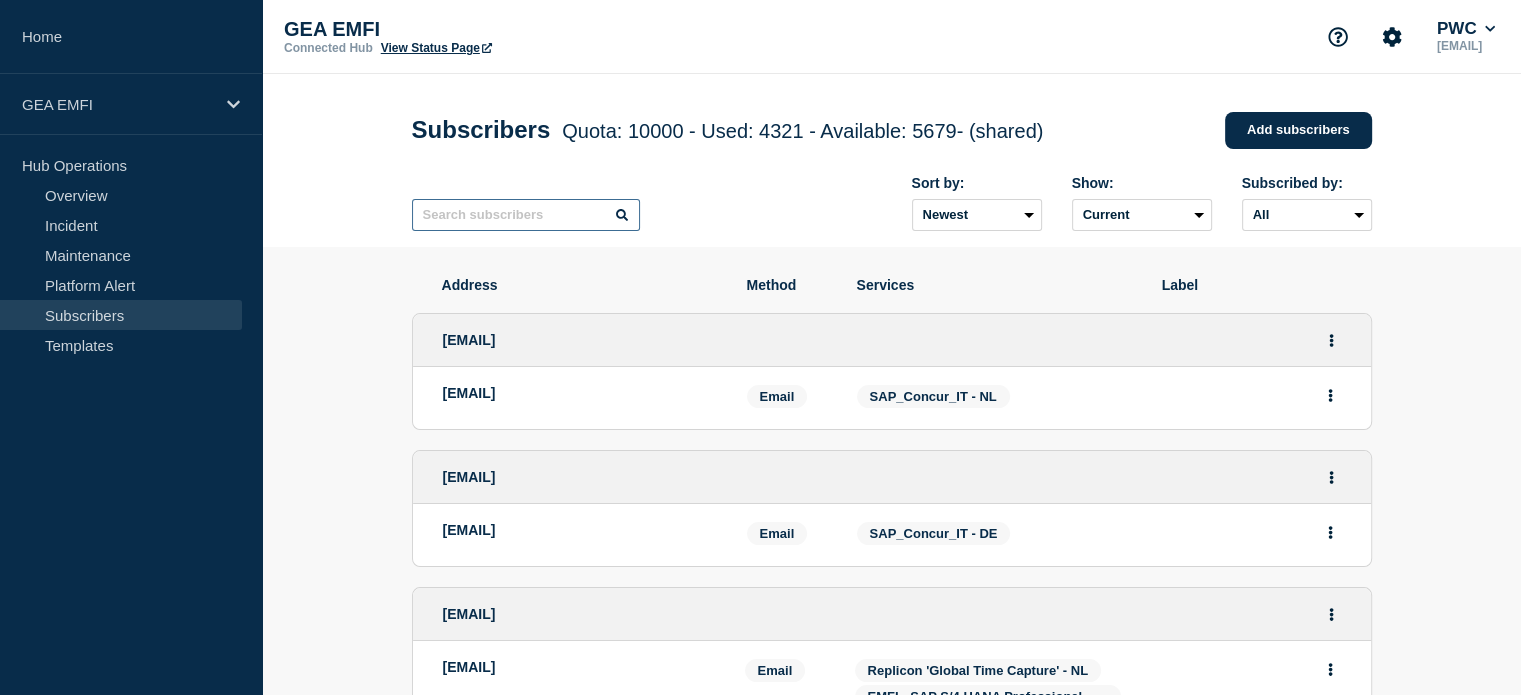 click at bounding box center (526, 215) 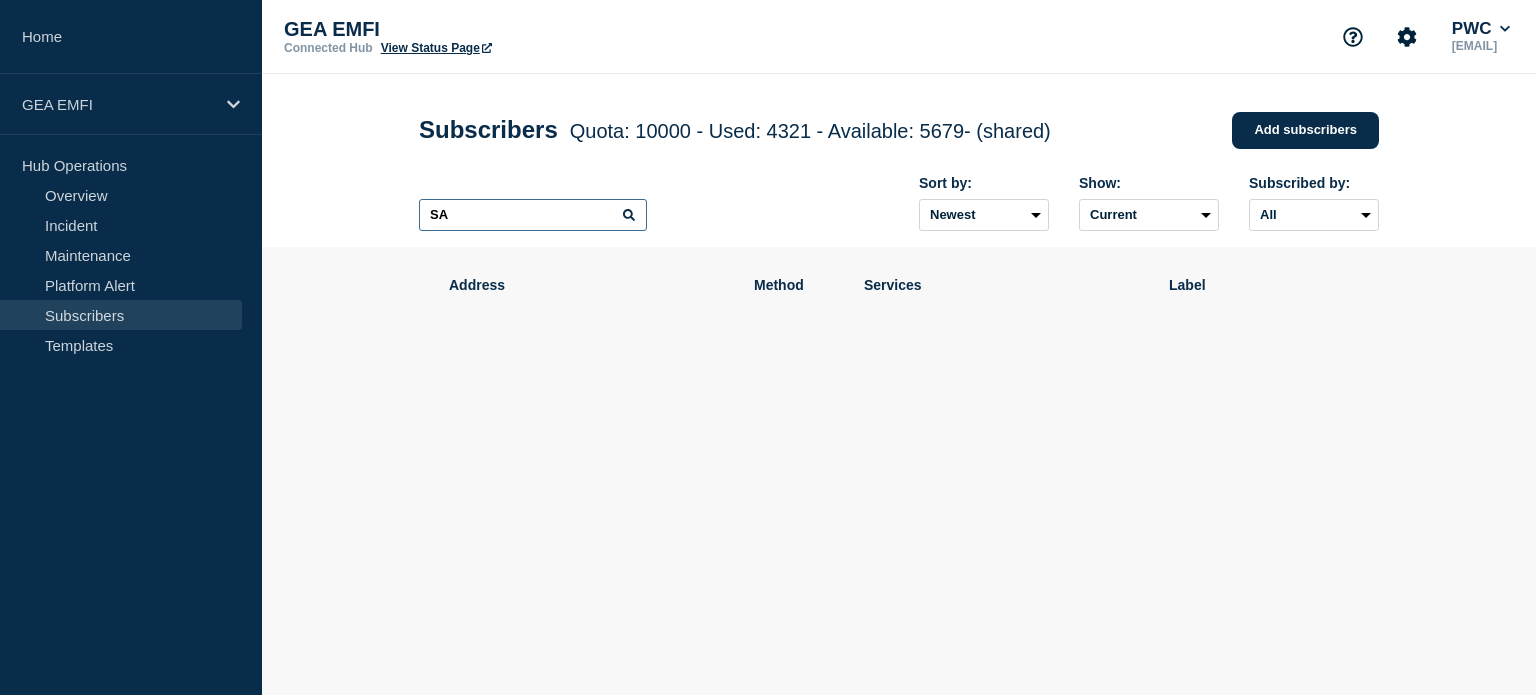 type on "S" 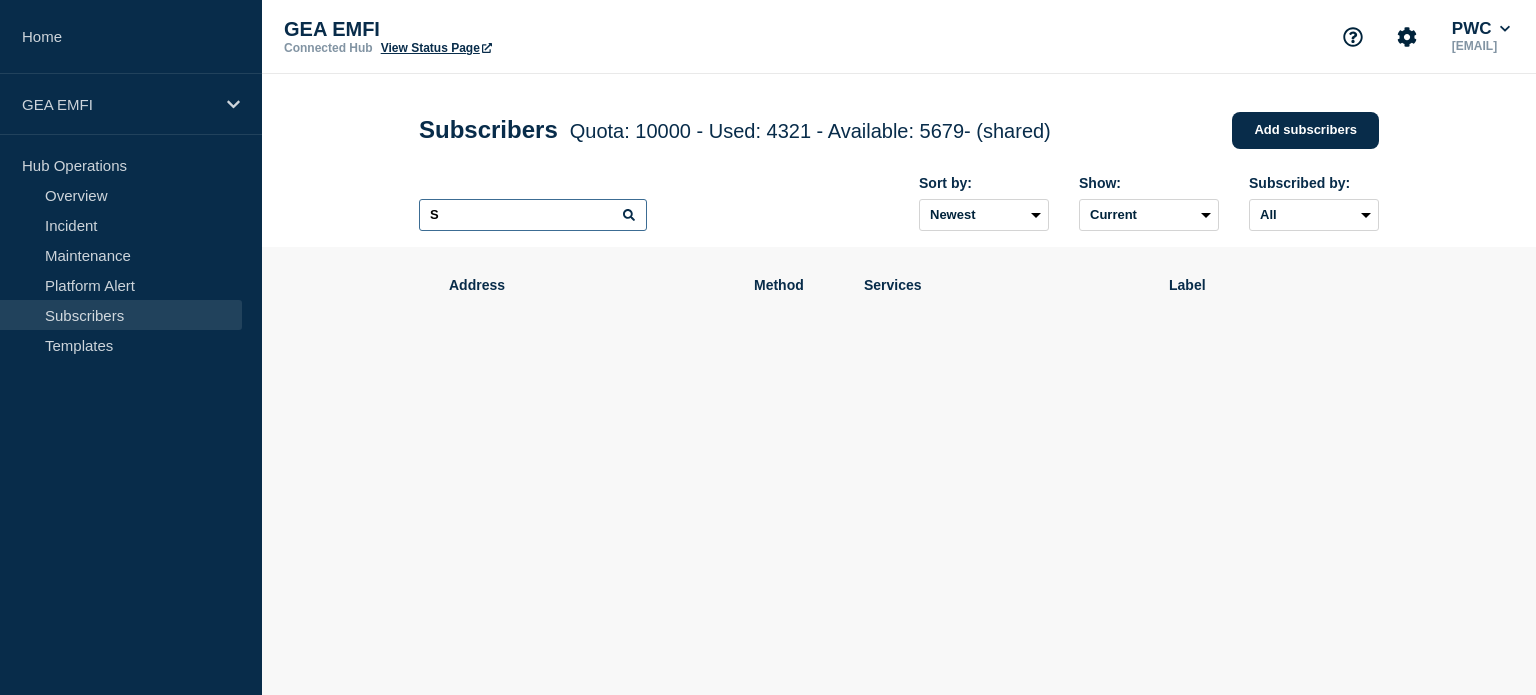 type 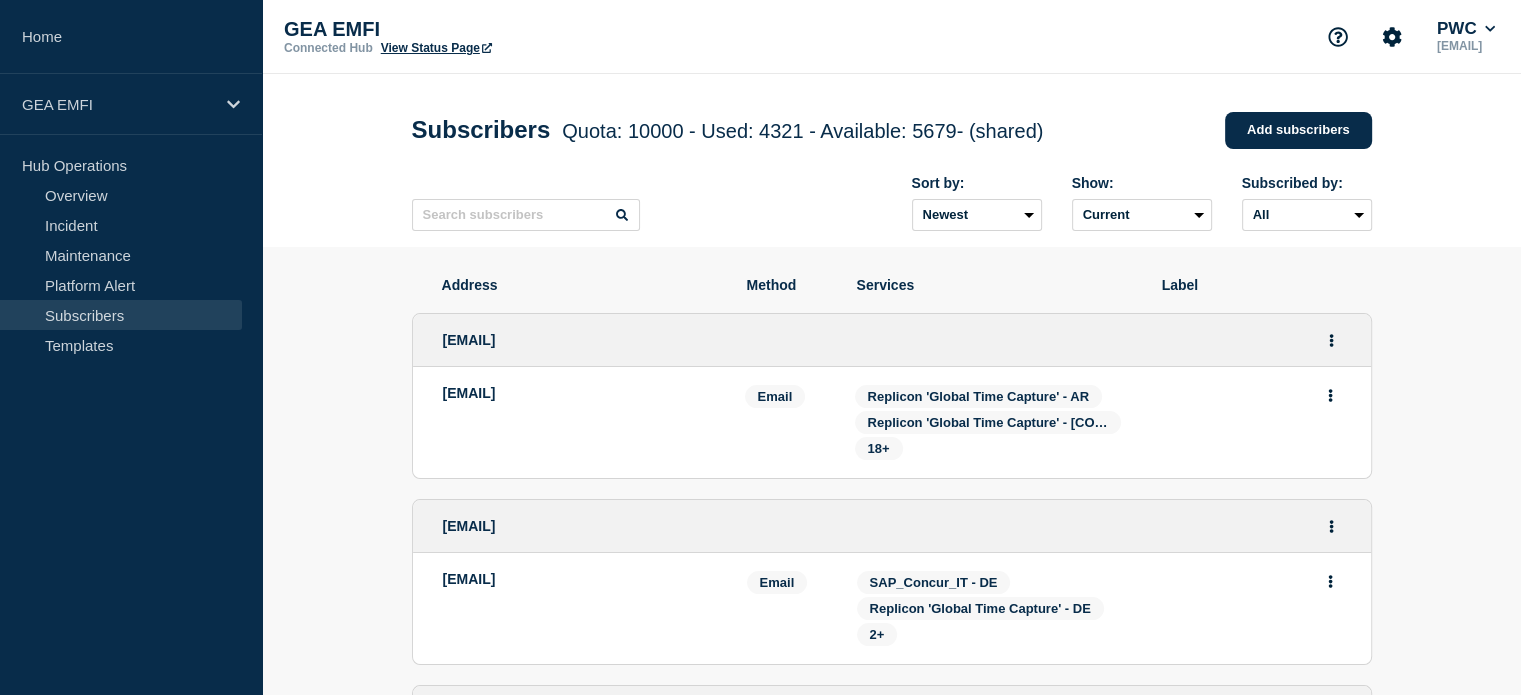 click on "Services" at bounding box center (994, 285) 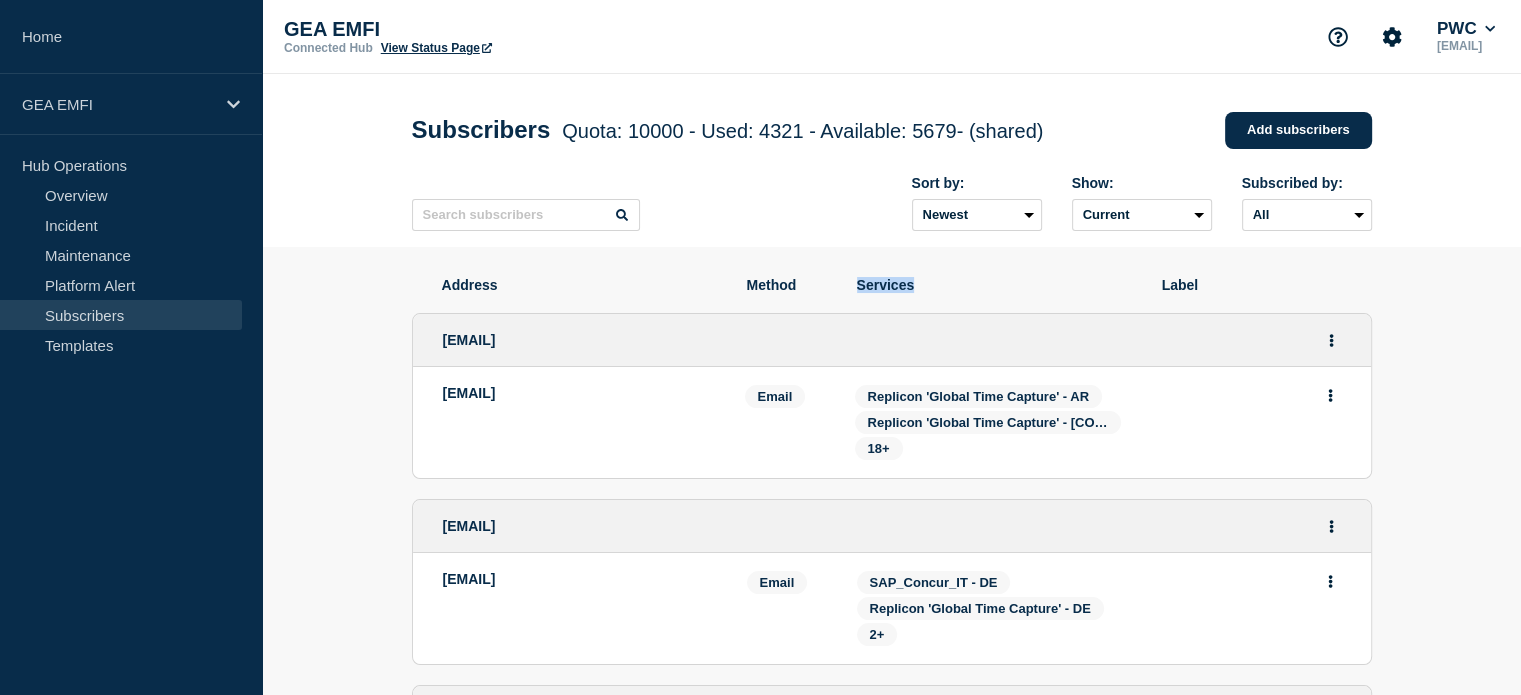 click on "Services" at bounding box center [994, 285] 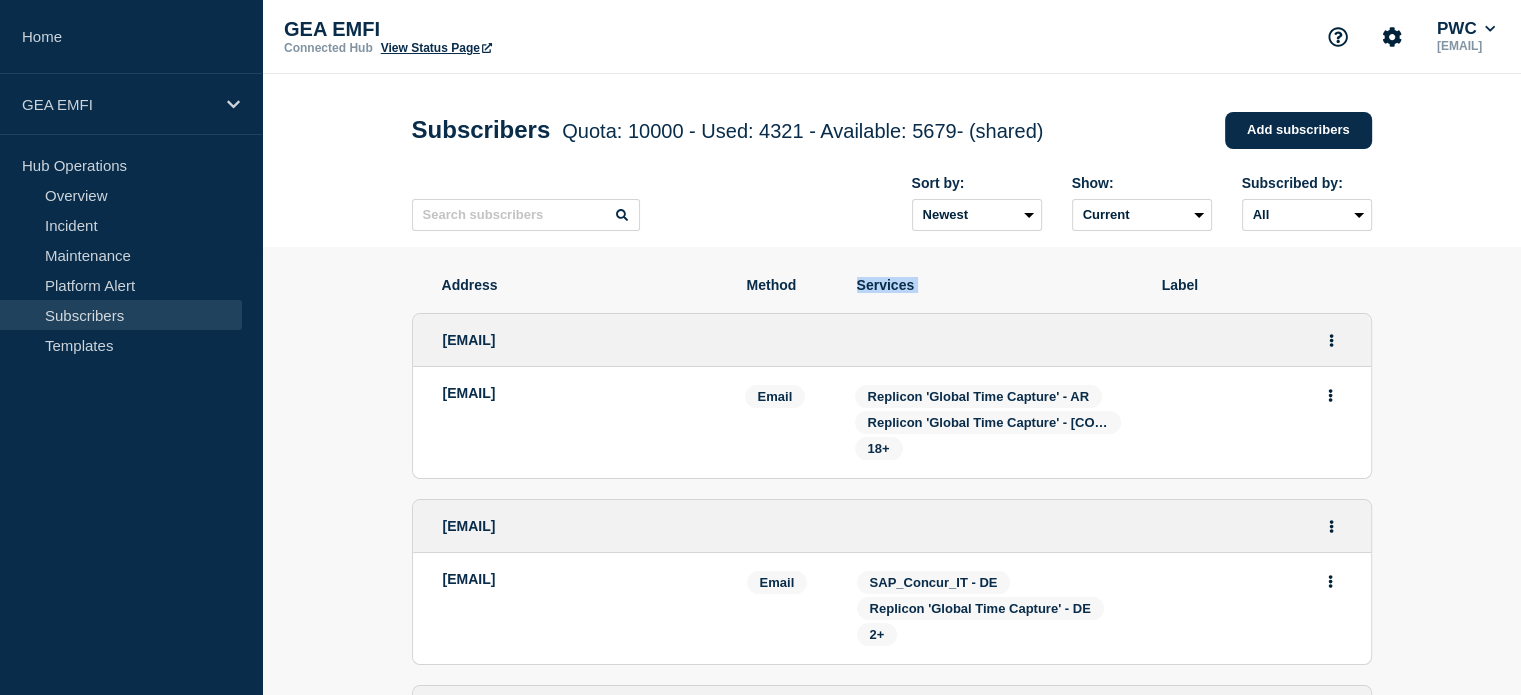 click on "Services" at bounding box center [994, 285] 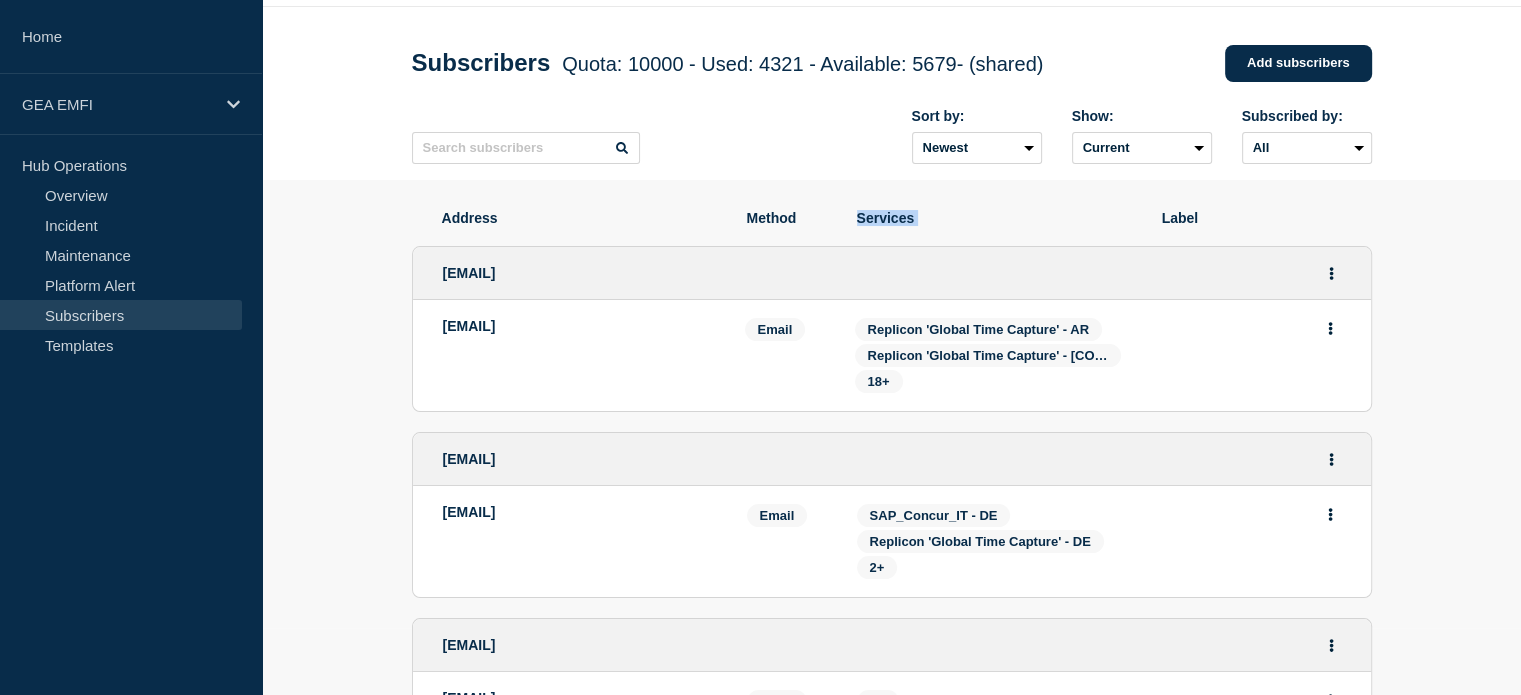 scroll, scrollTop: 0, scrollLeft: 0, axis: both 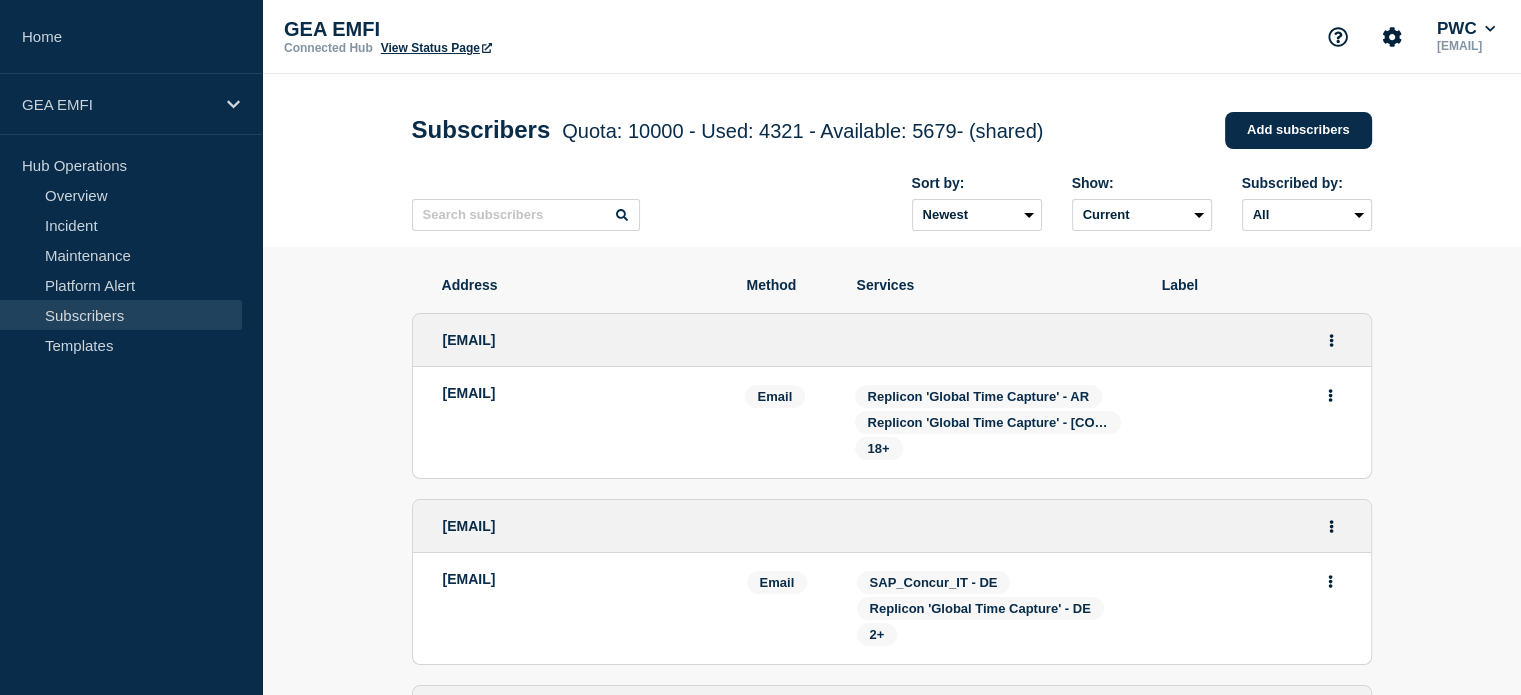 drag, startPoint x: 972, startPoint y: 299, endPoint x: 741, endPoint y: 353, distance: 237.22774 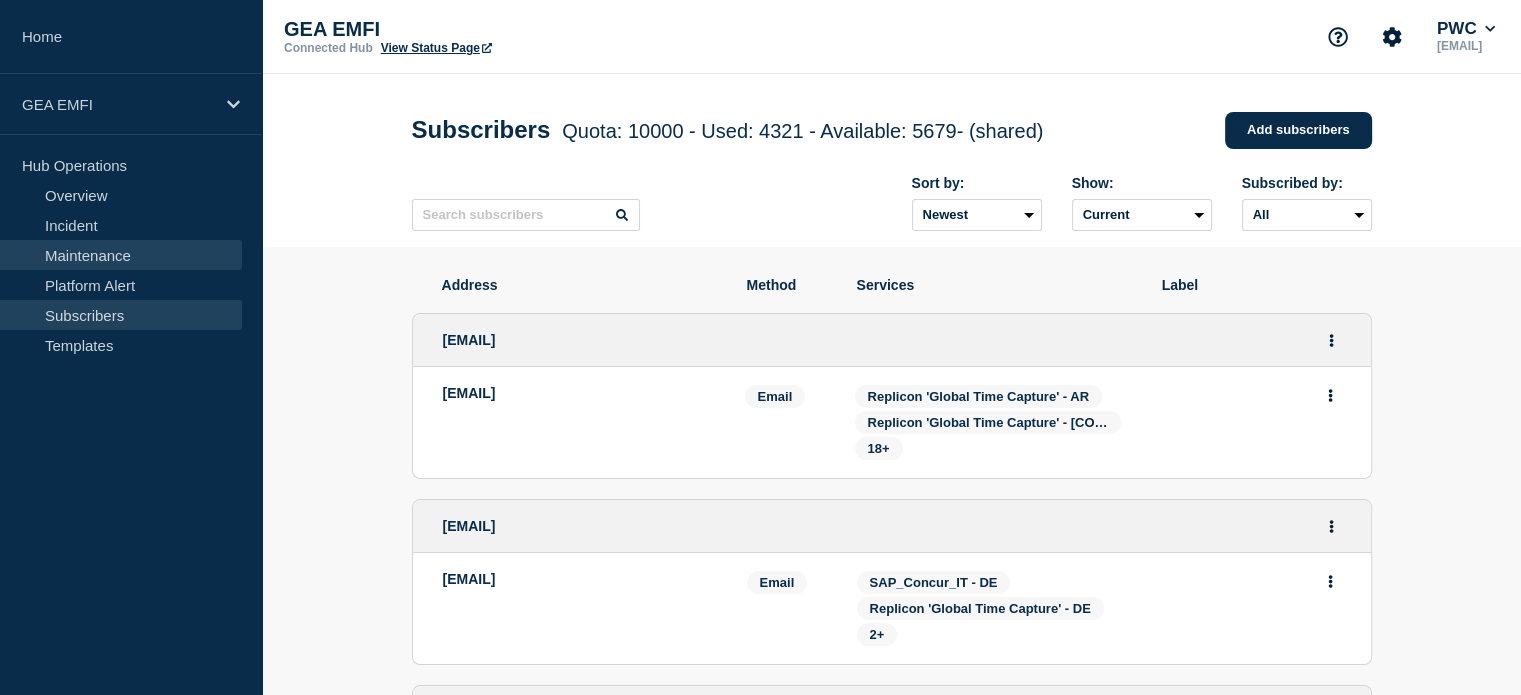 click on "Maintenance" at bounding box center [121, 255] 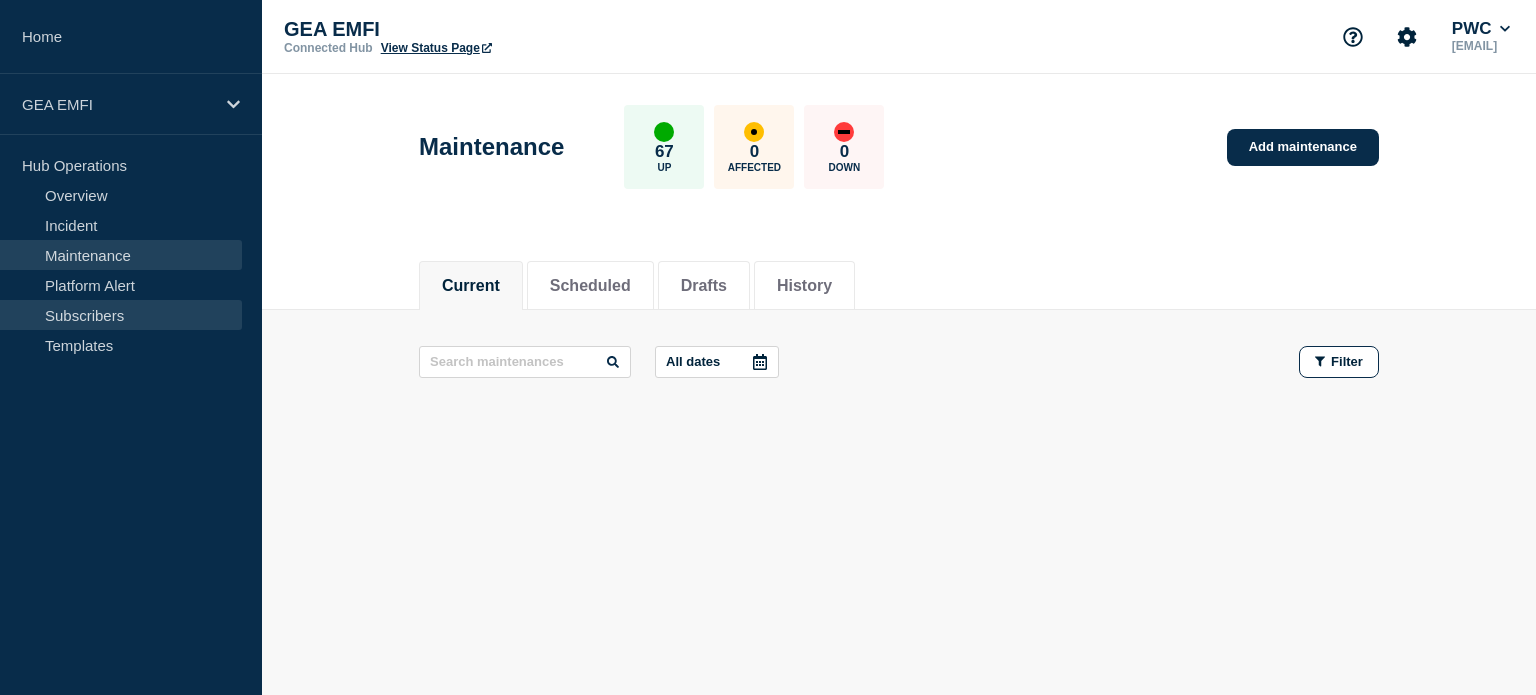 click on "Subscribers" at bounding box center (121, 315) 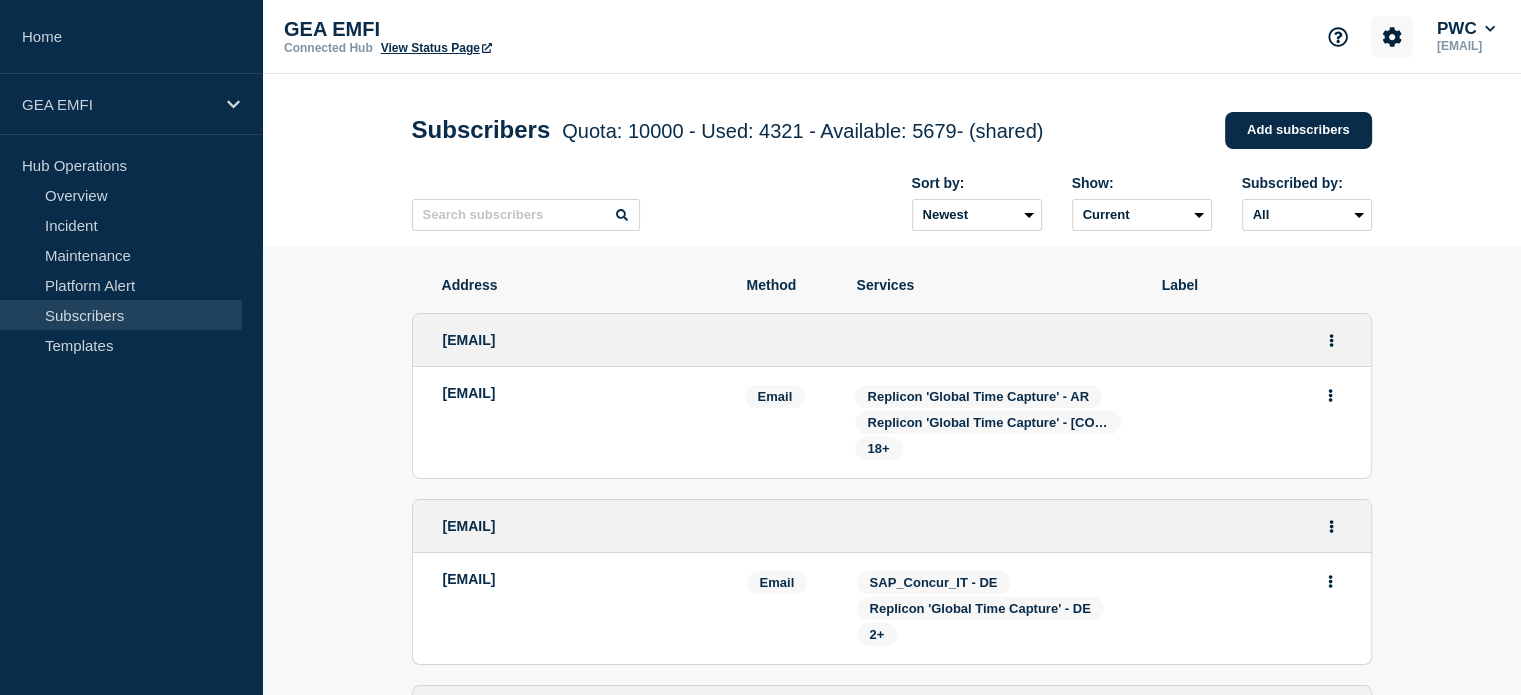 click 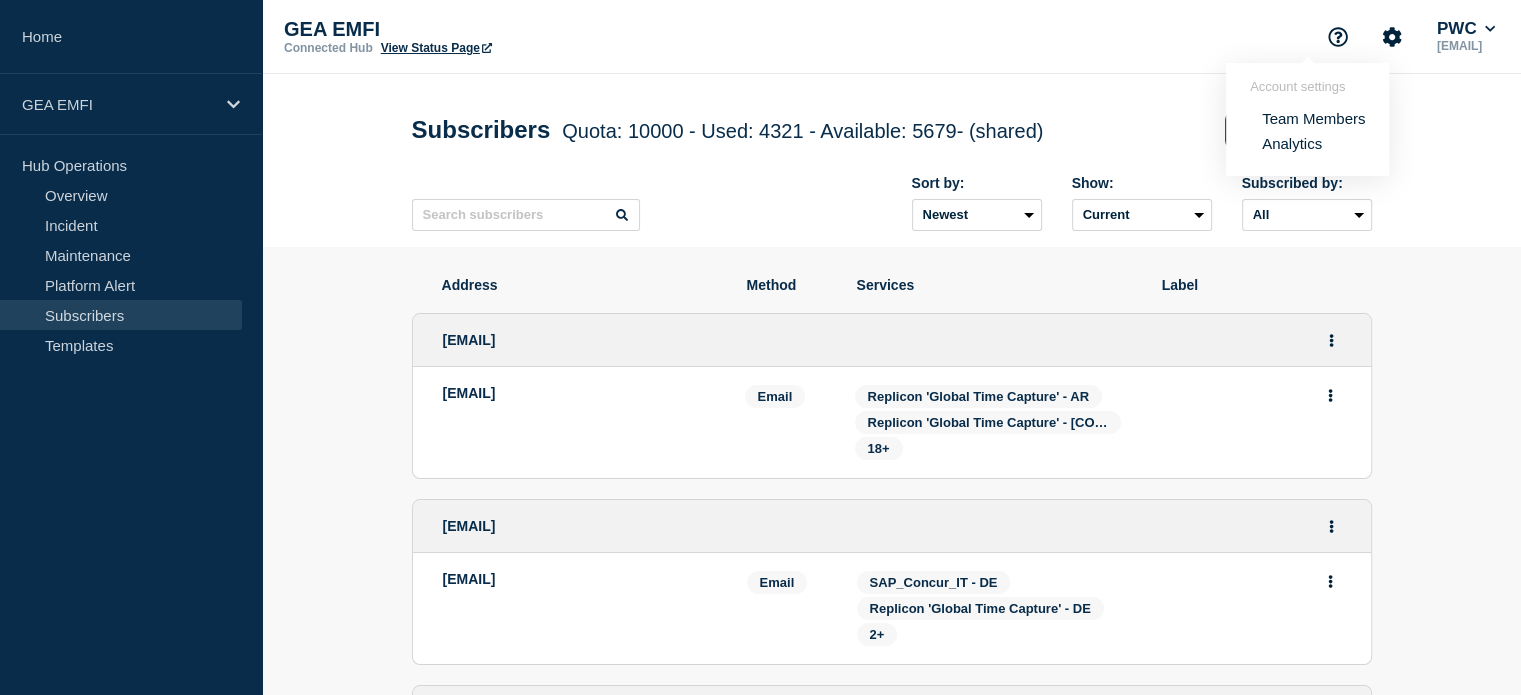 click on "Team Members" at bounding box center (1313, 118) 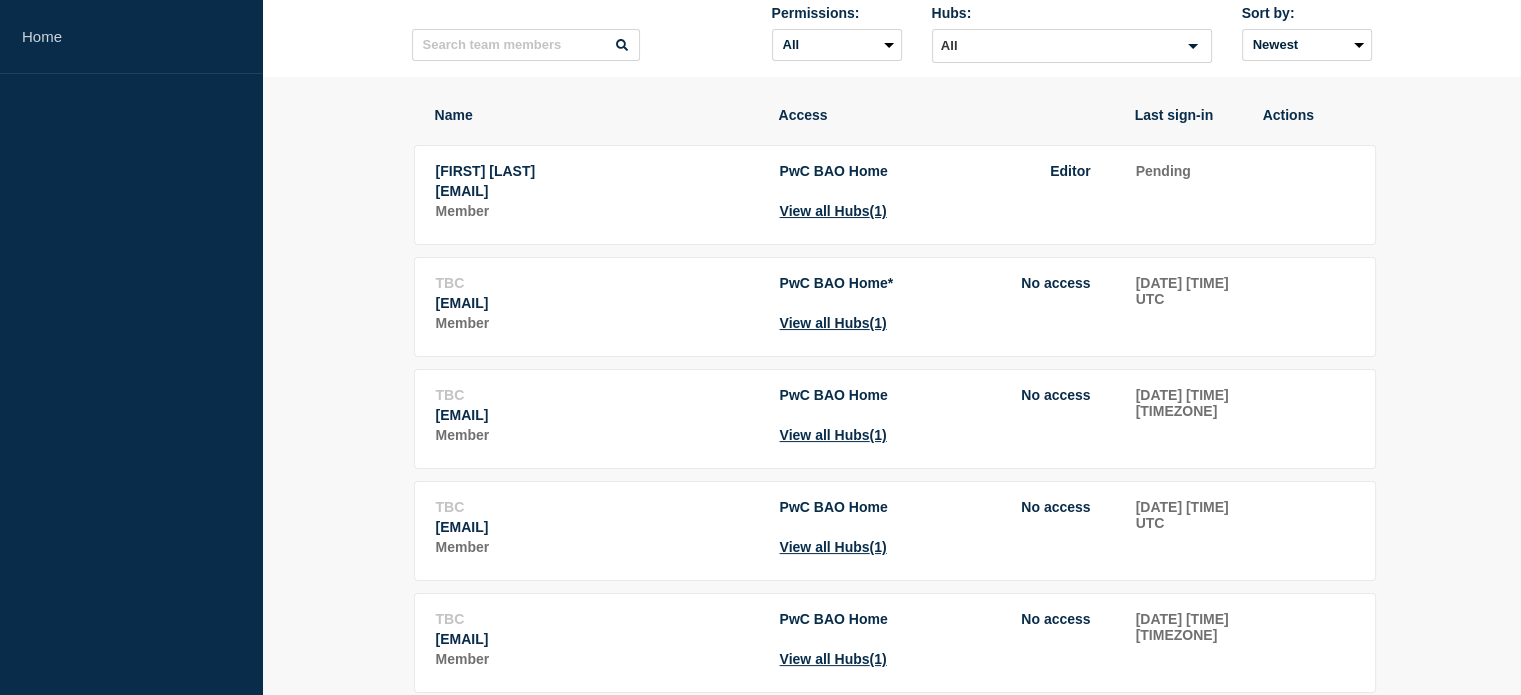 scroll, scrollTop: 0, scrollLeft: 0, axis: both 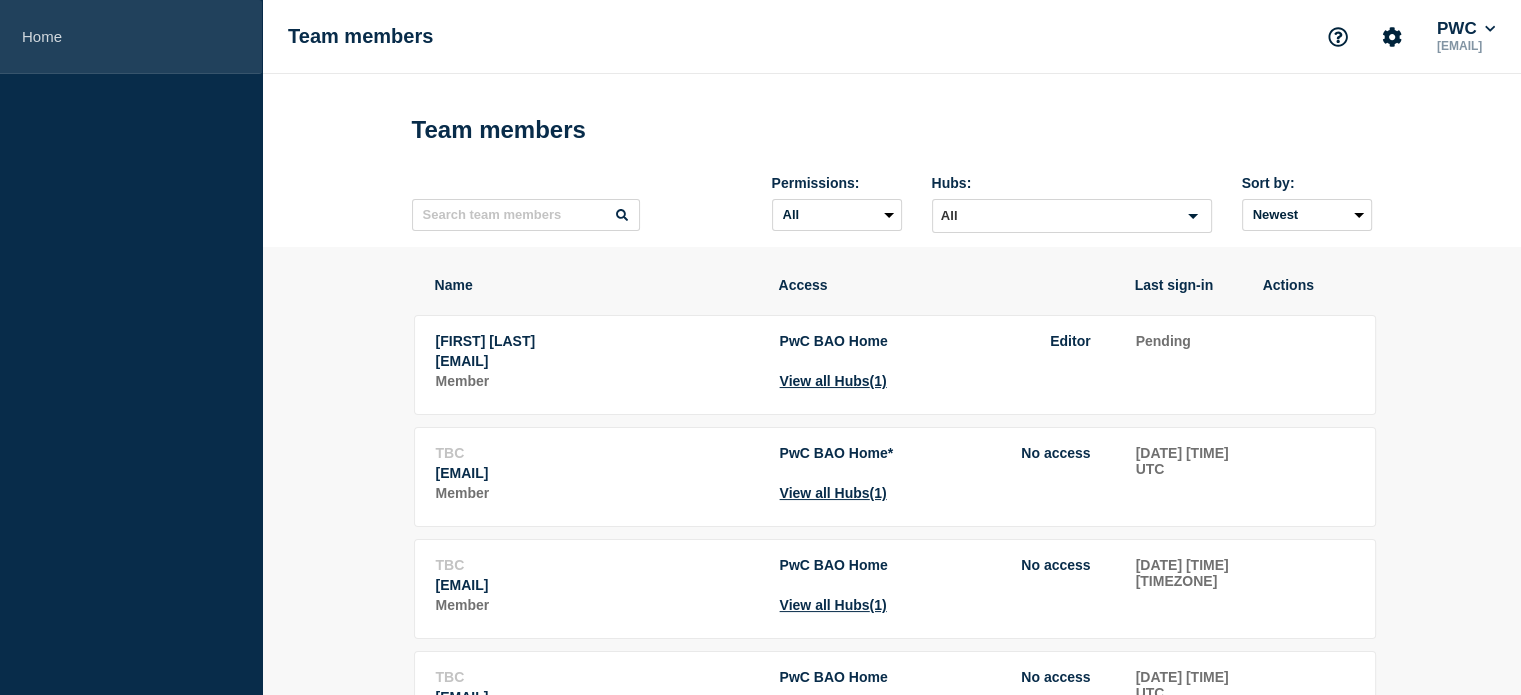 click on "Home" at bounding box center (131, 37) 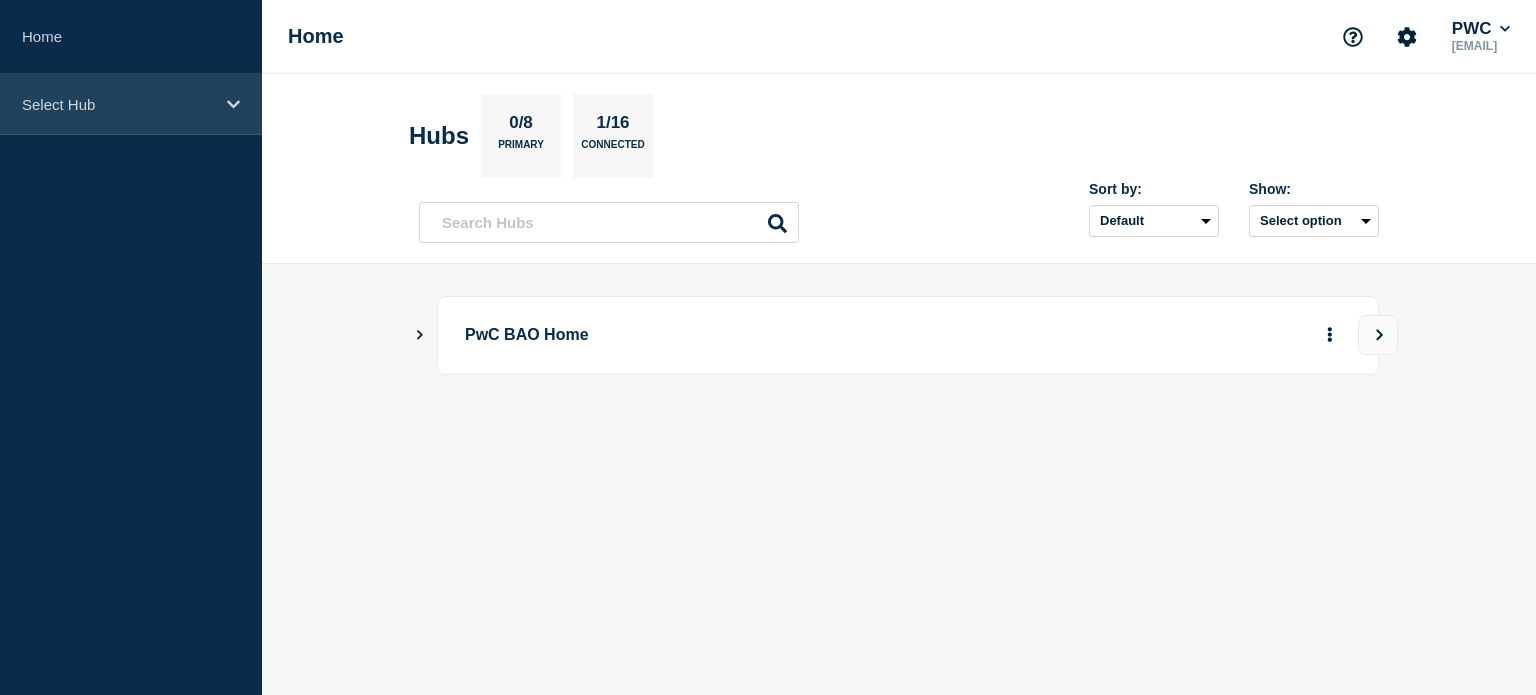 click 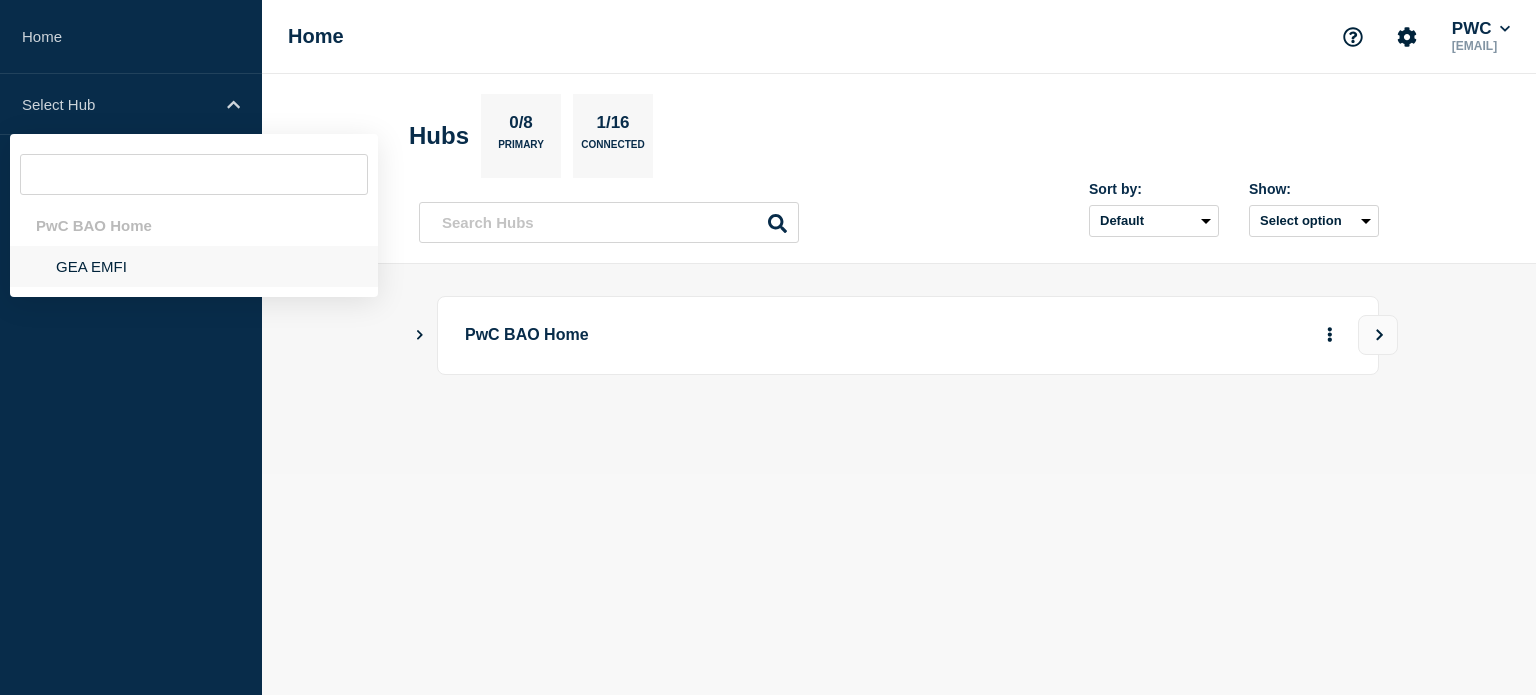 click on "GEA EMFI" 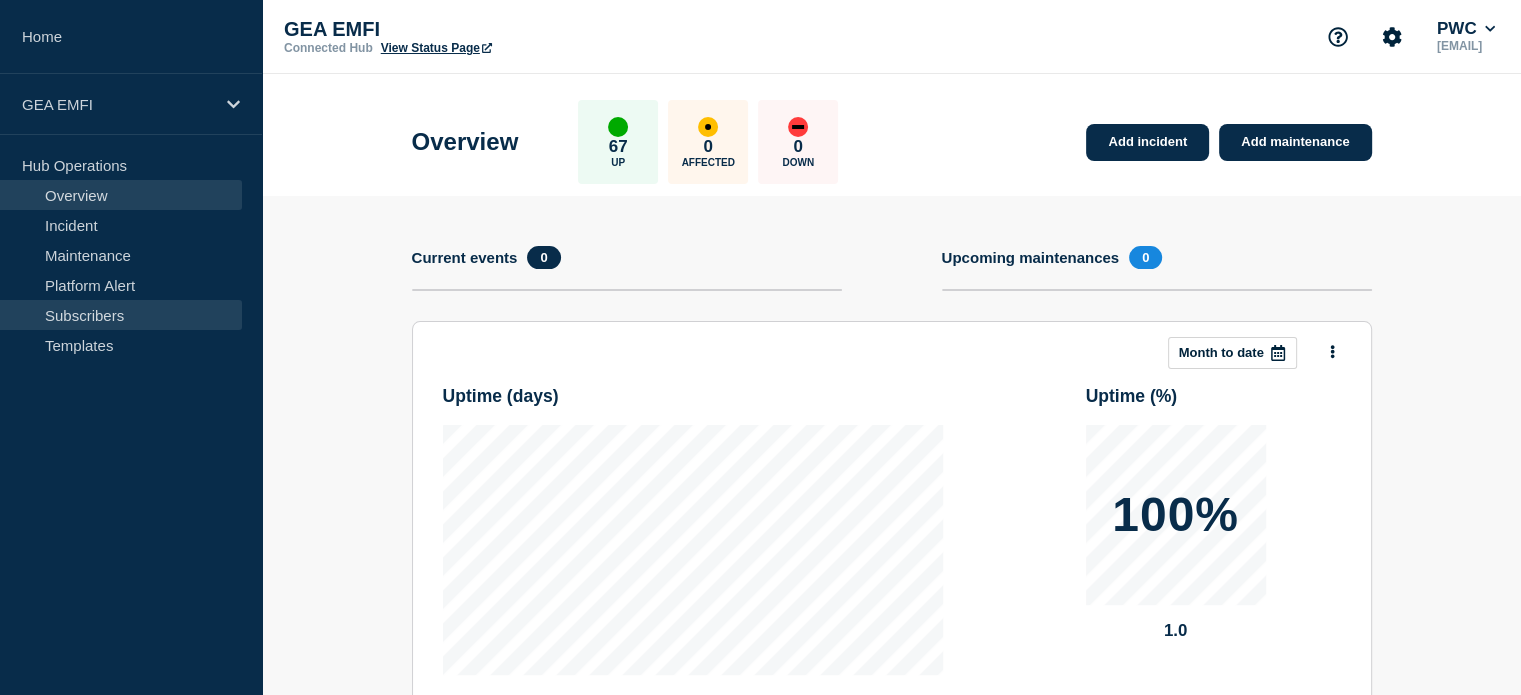 click on "Subscribers" at bounding box center [121, 315] 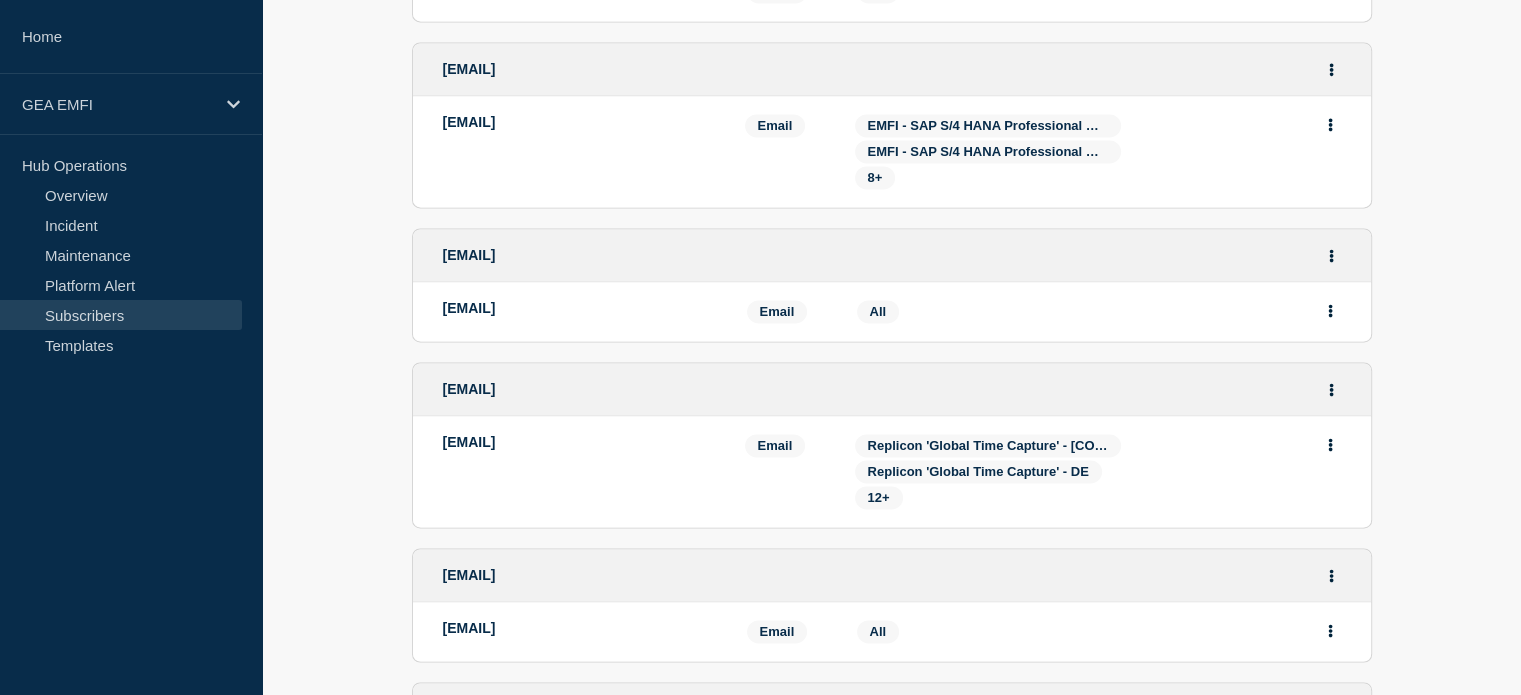 scroll, scrollTop: 2900, scrollLeft: 0, axis: vertical 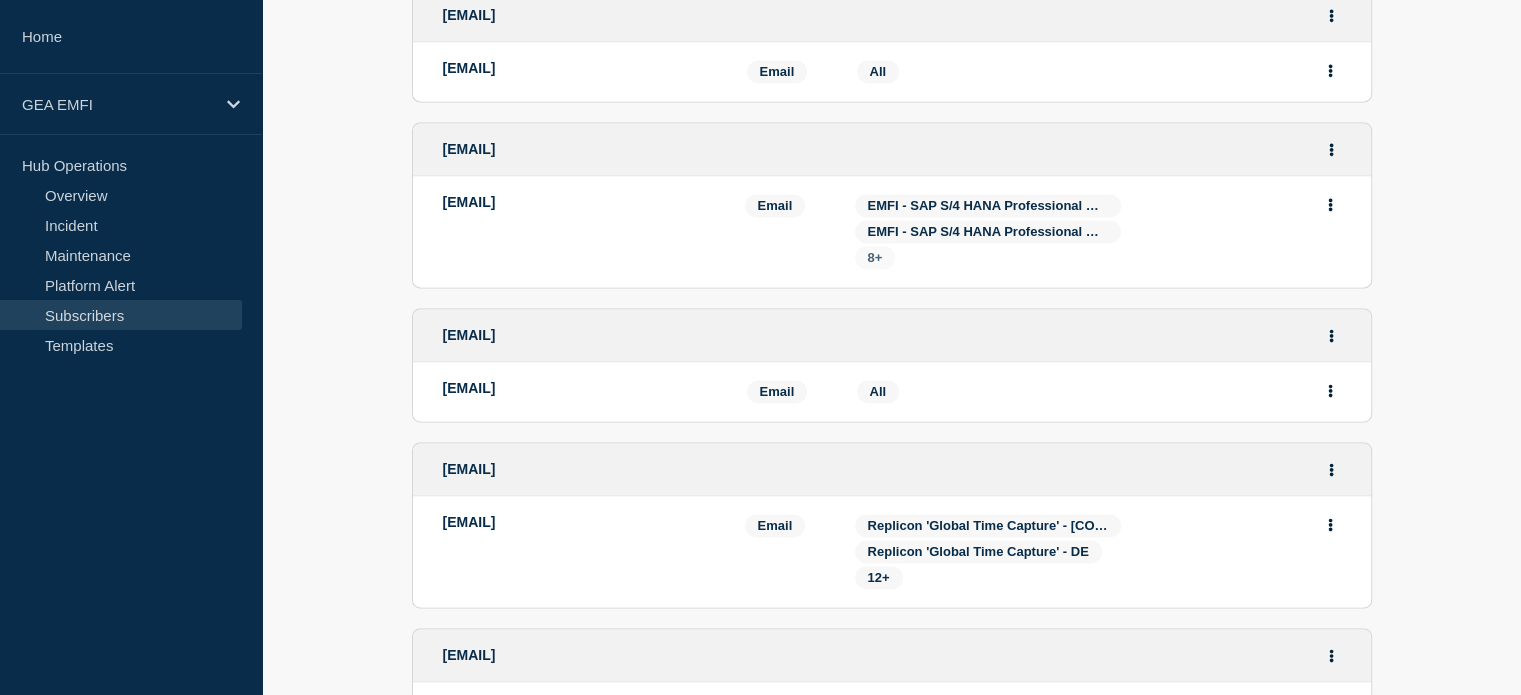 click on "8+" 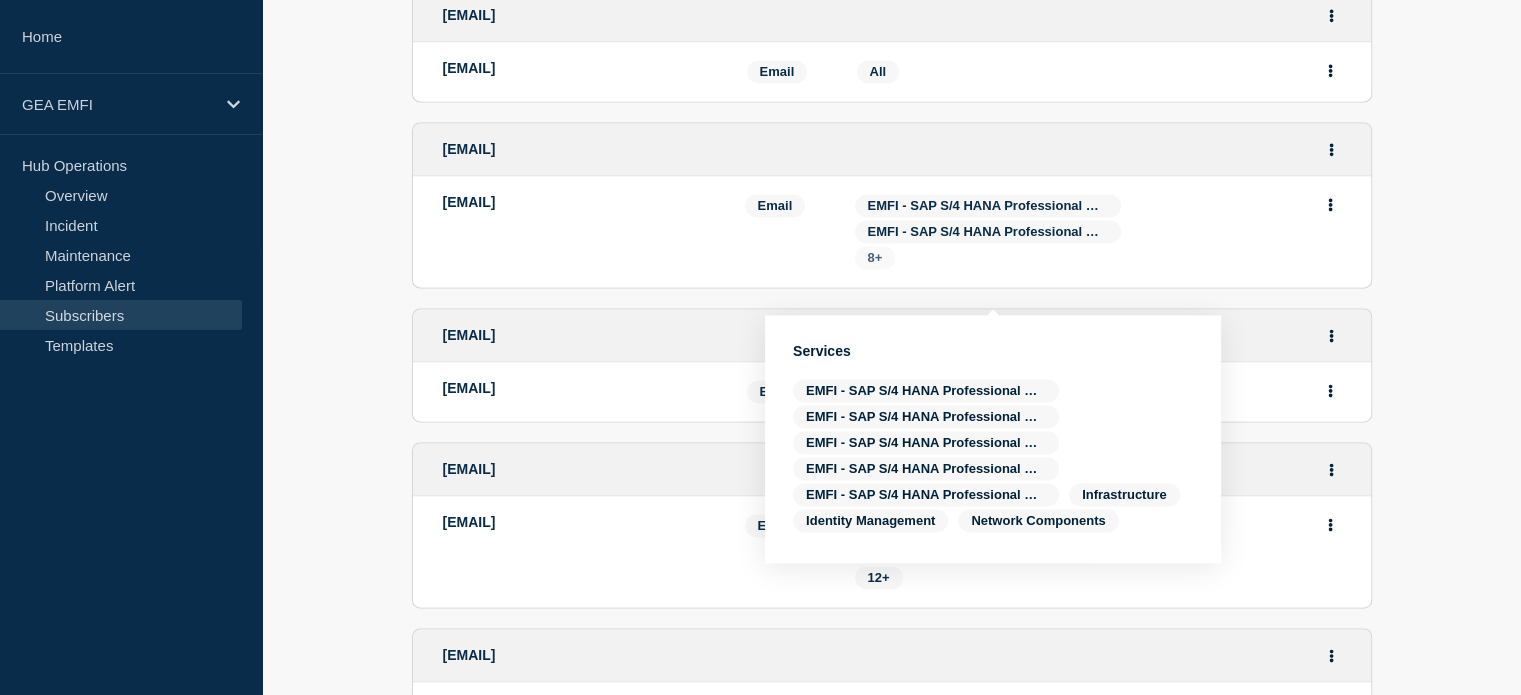 click on "8+" 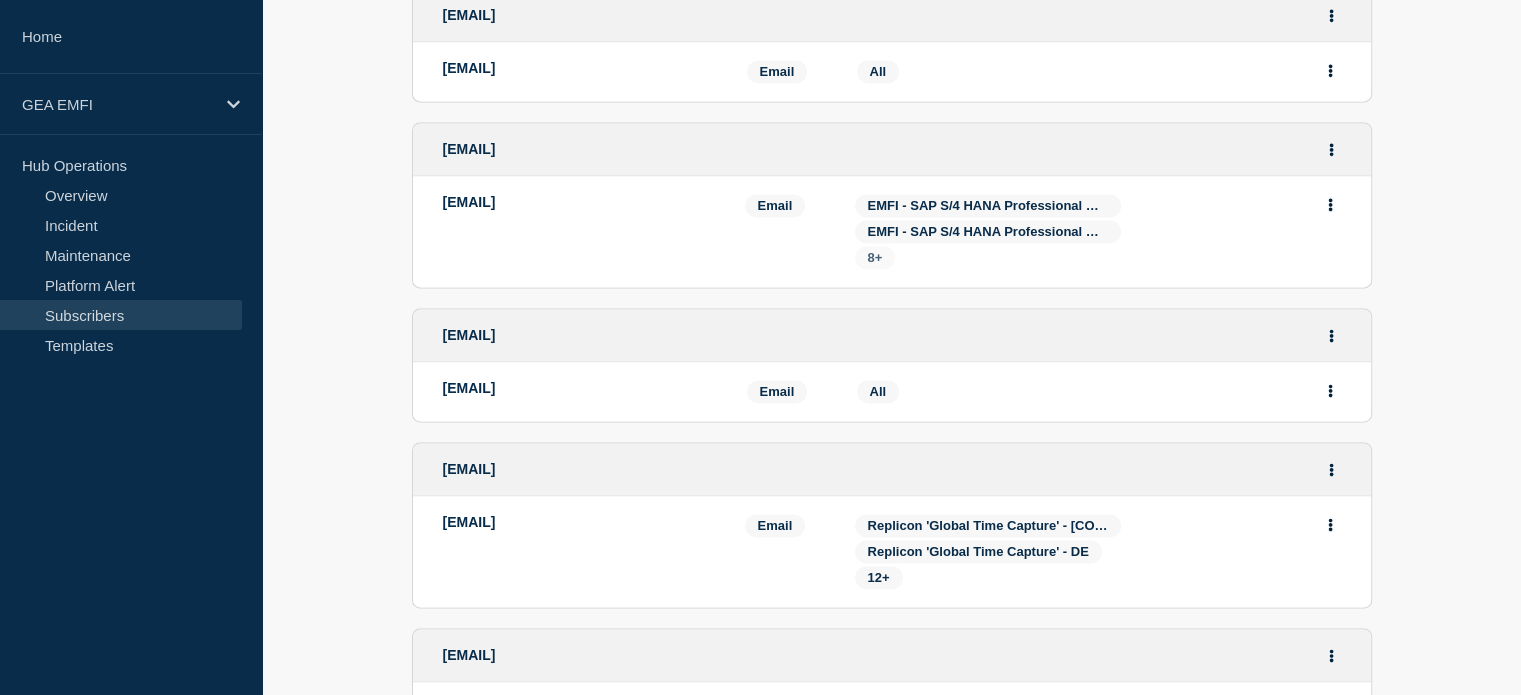 click on "8+" 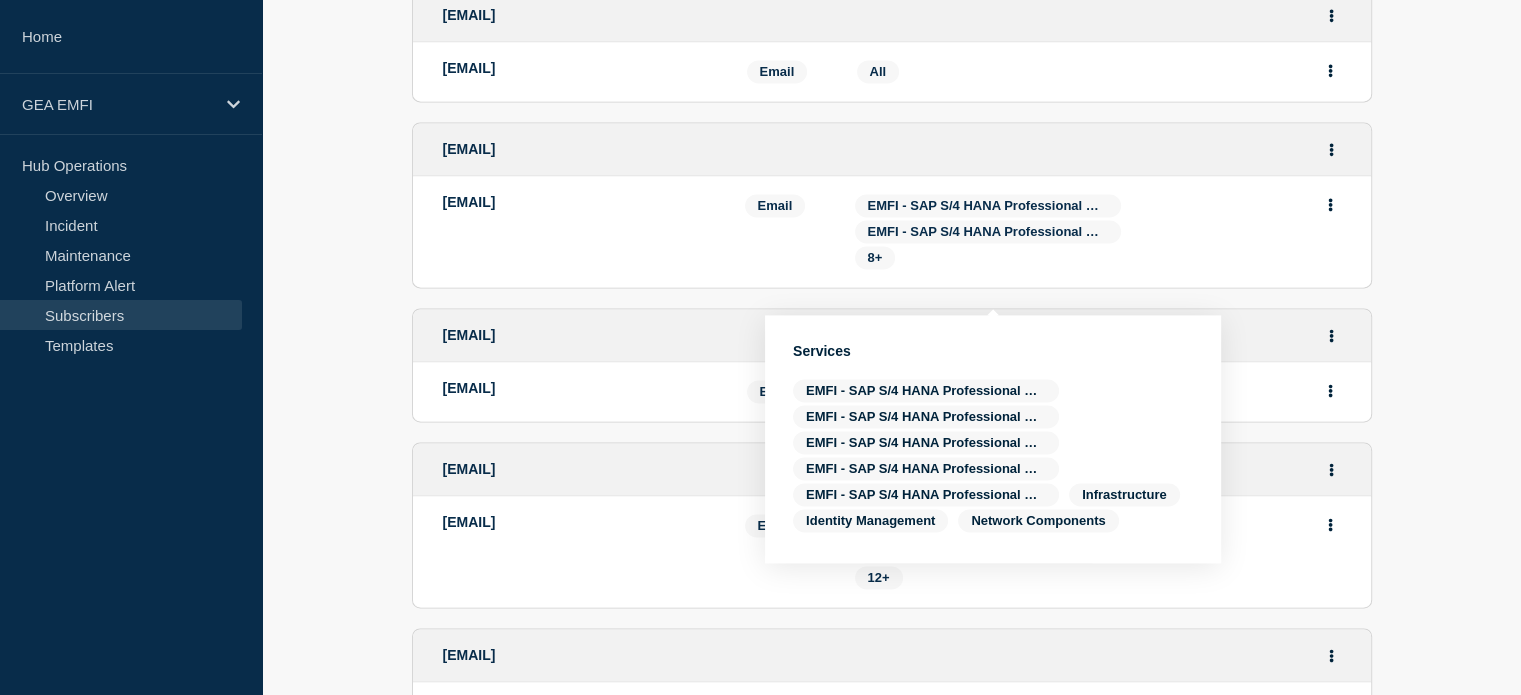 click on "EMFI - SAP S/4 HANA Professional Cloud - IT" 